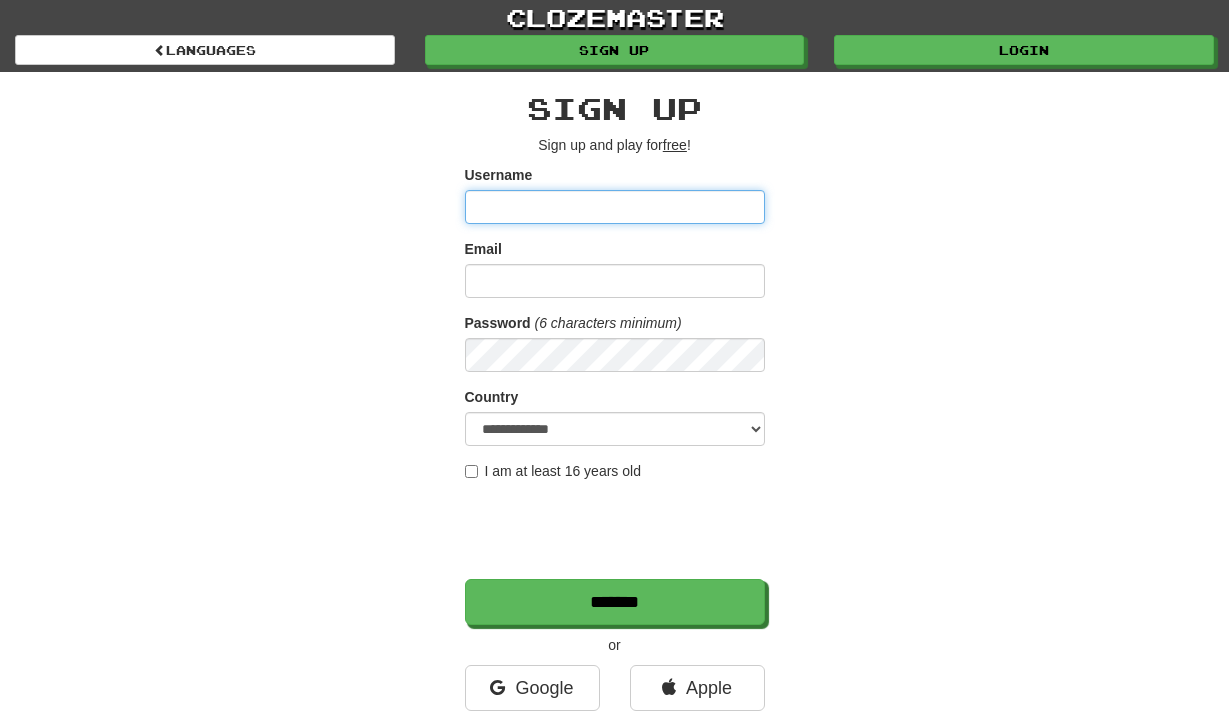 scroll, scrollTop: 0, scrollLeft: 0, axis: both 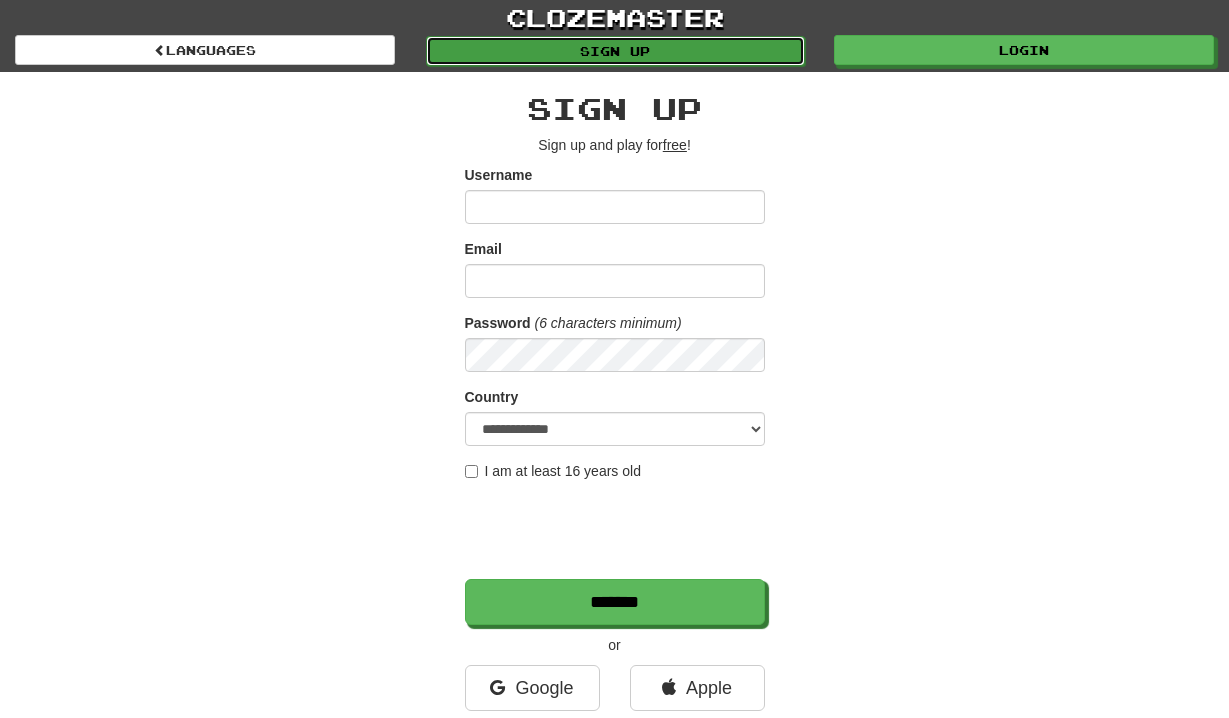 click on "Sign up" at bounding box center [616, 51] 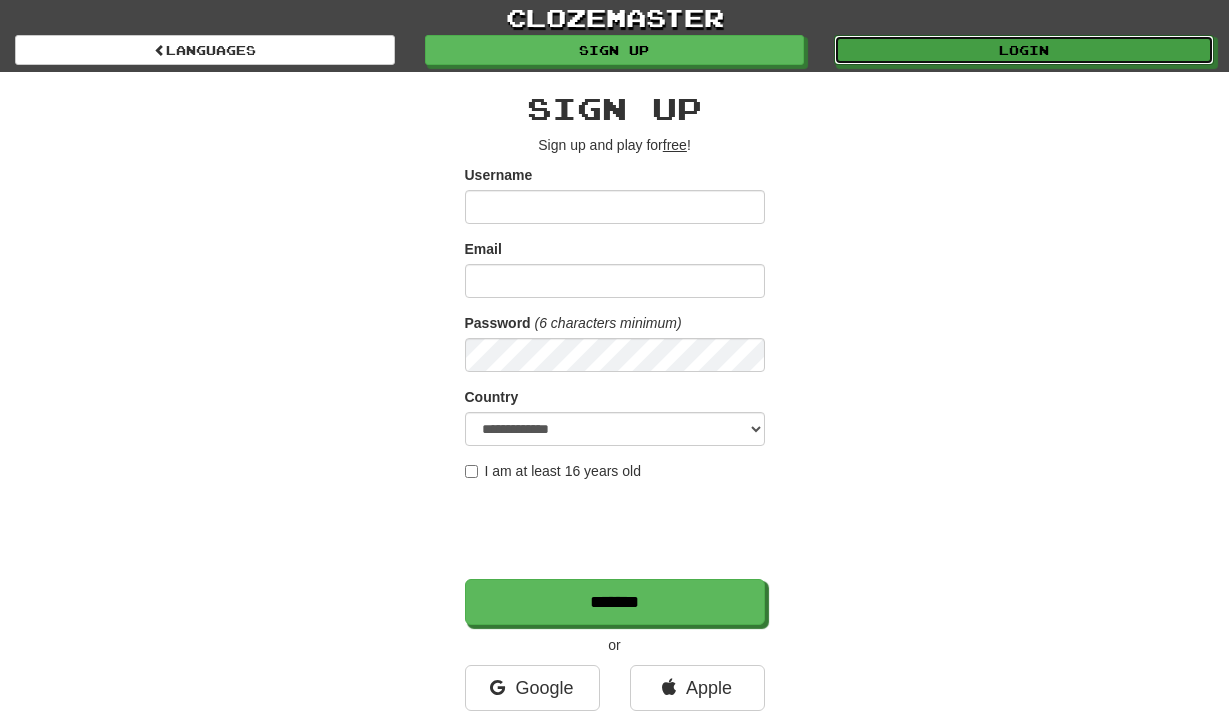 click on "Login" at bounding box center (1024, 50) 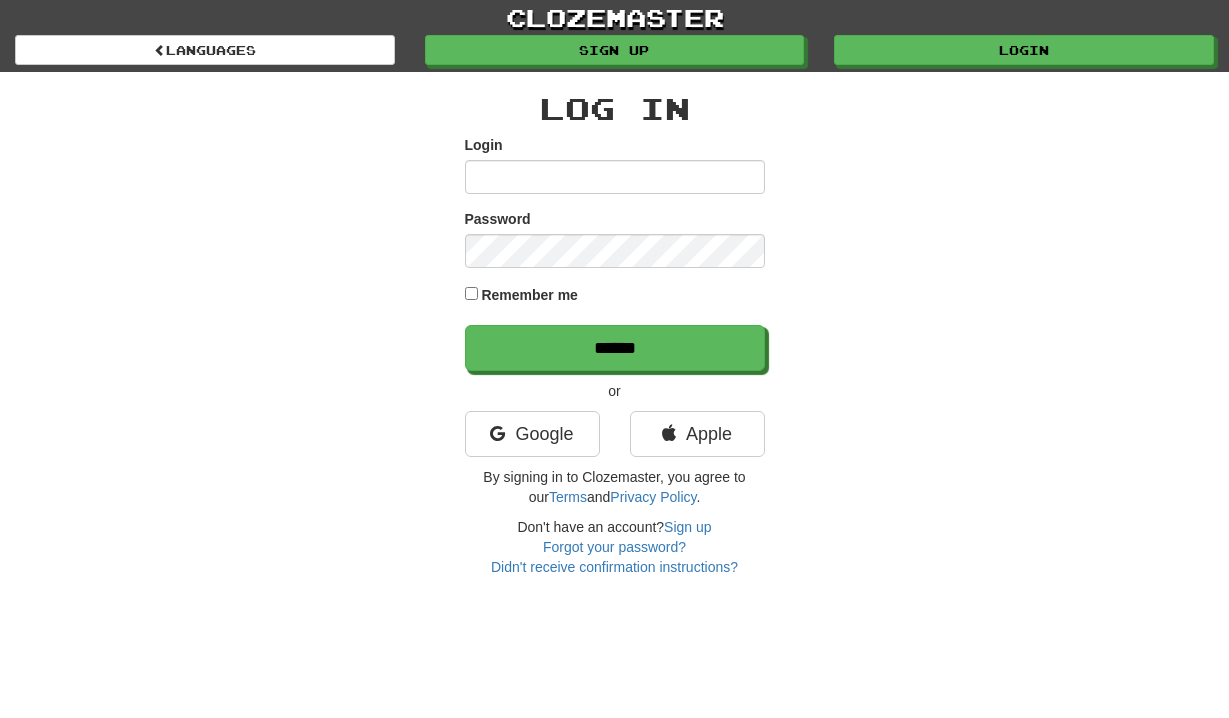scroll, scrollTop: 0, scrollLeft: 0, axis: both 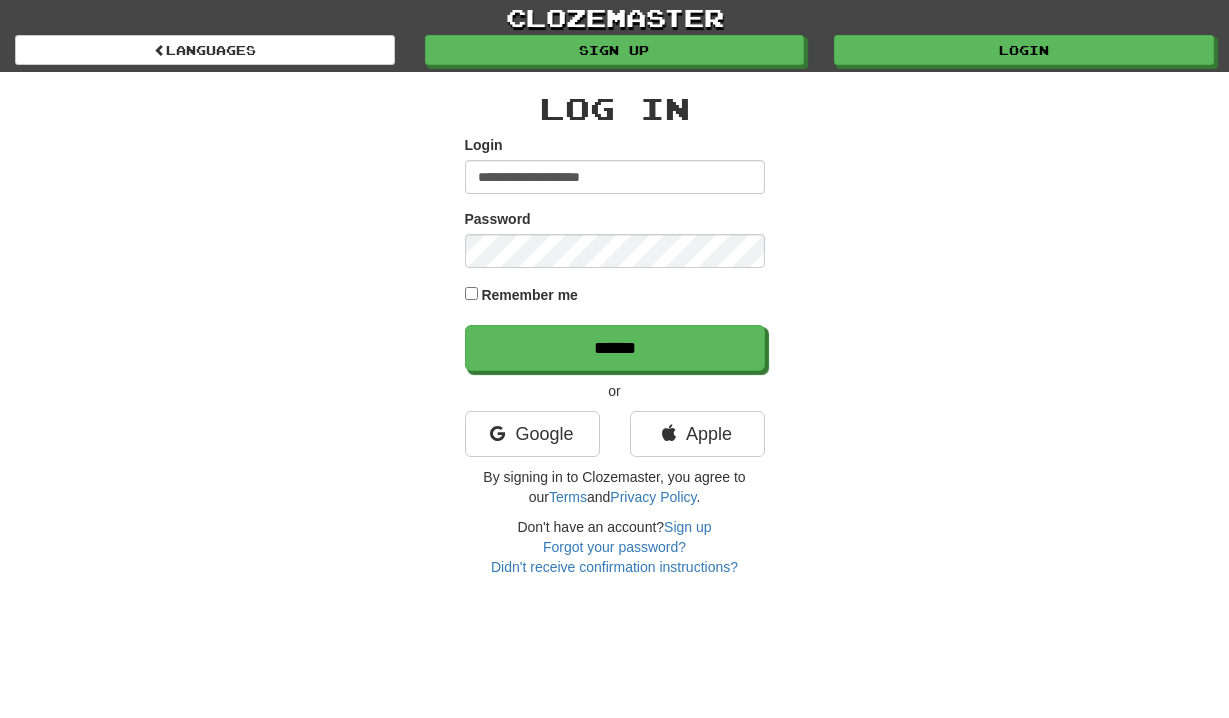 click on "Remember me" at bounding box center (529, 295) 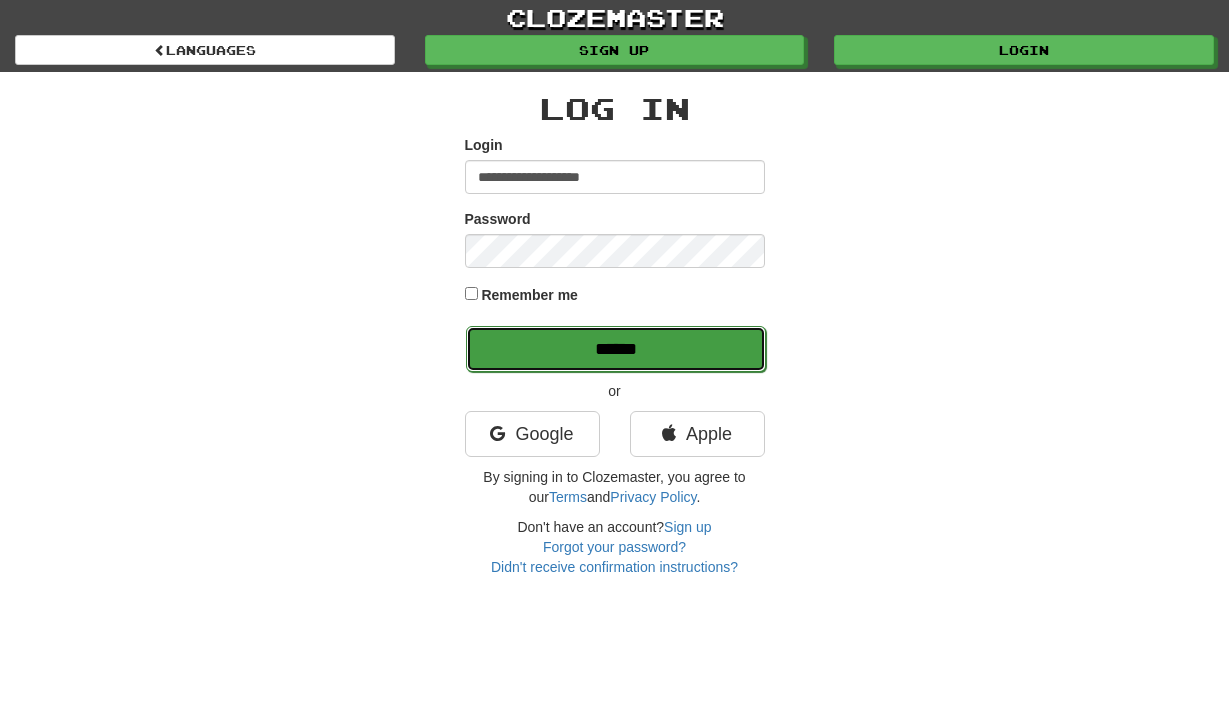 click on "******" at bounding box center [616, 349] 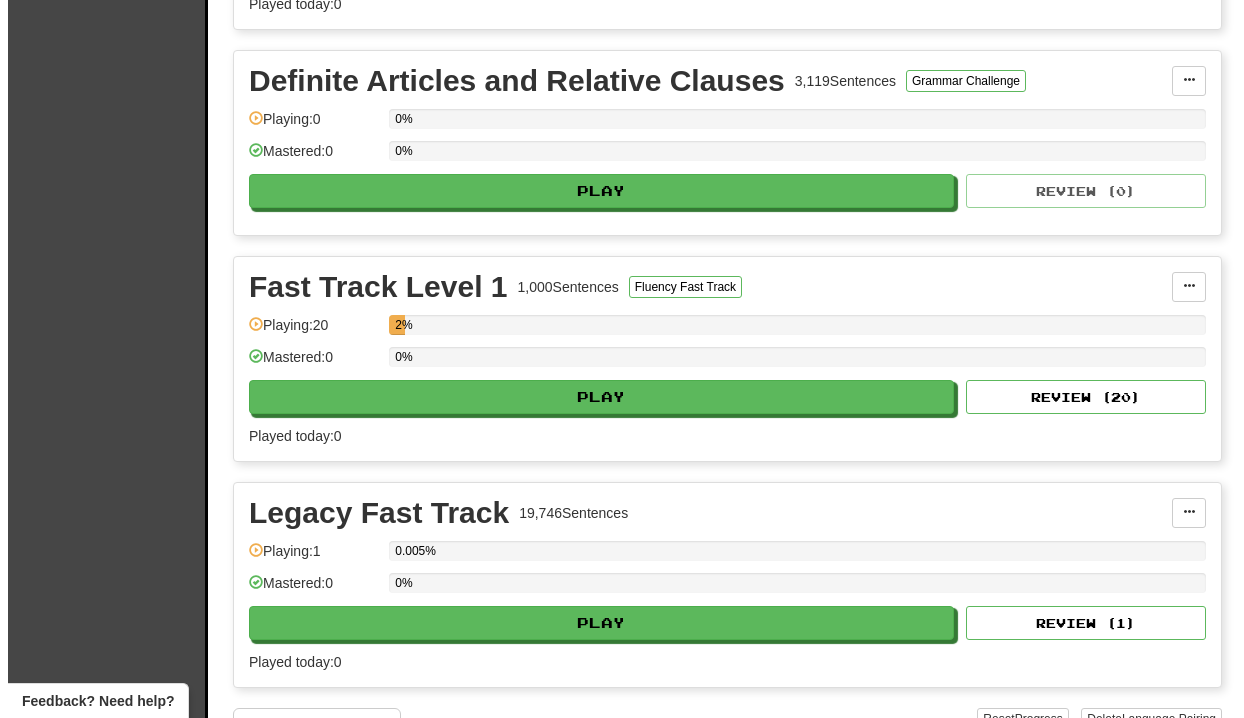 scroll, scrollTop: 641, scrollLeft: 0, axis: vertical 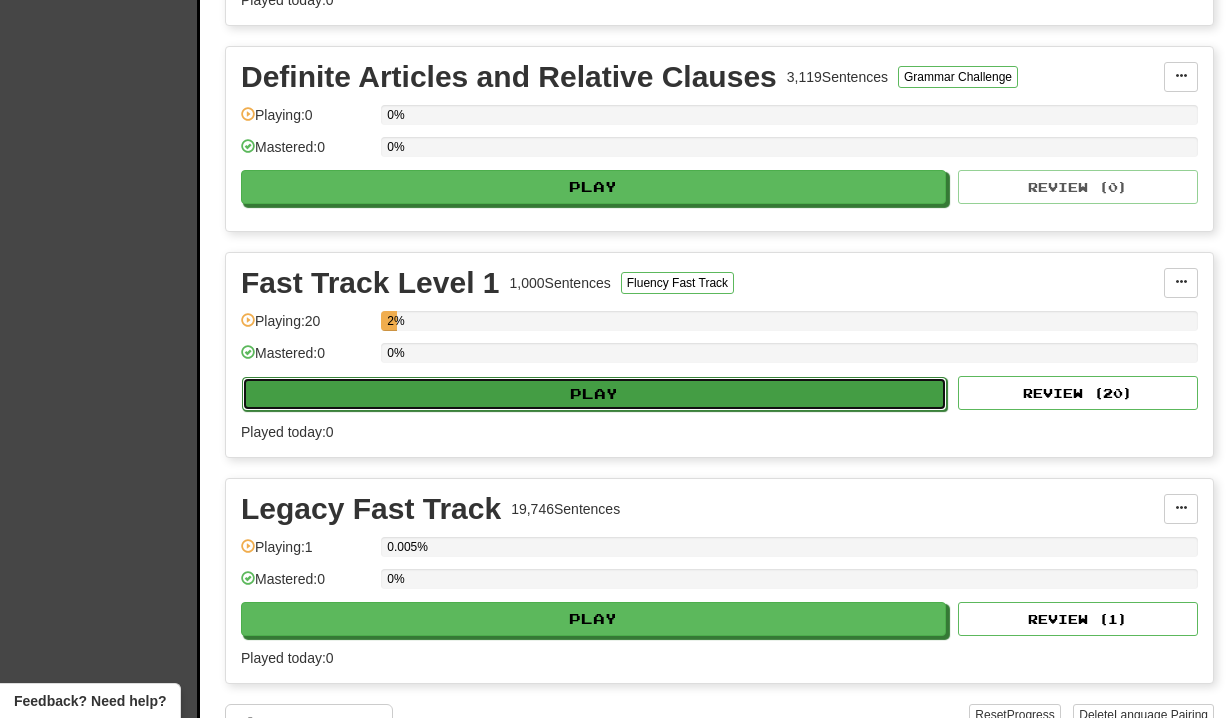 click on "Play" at bounding box center [594, 394] 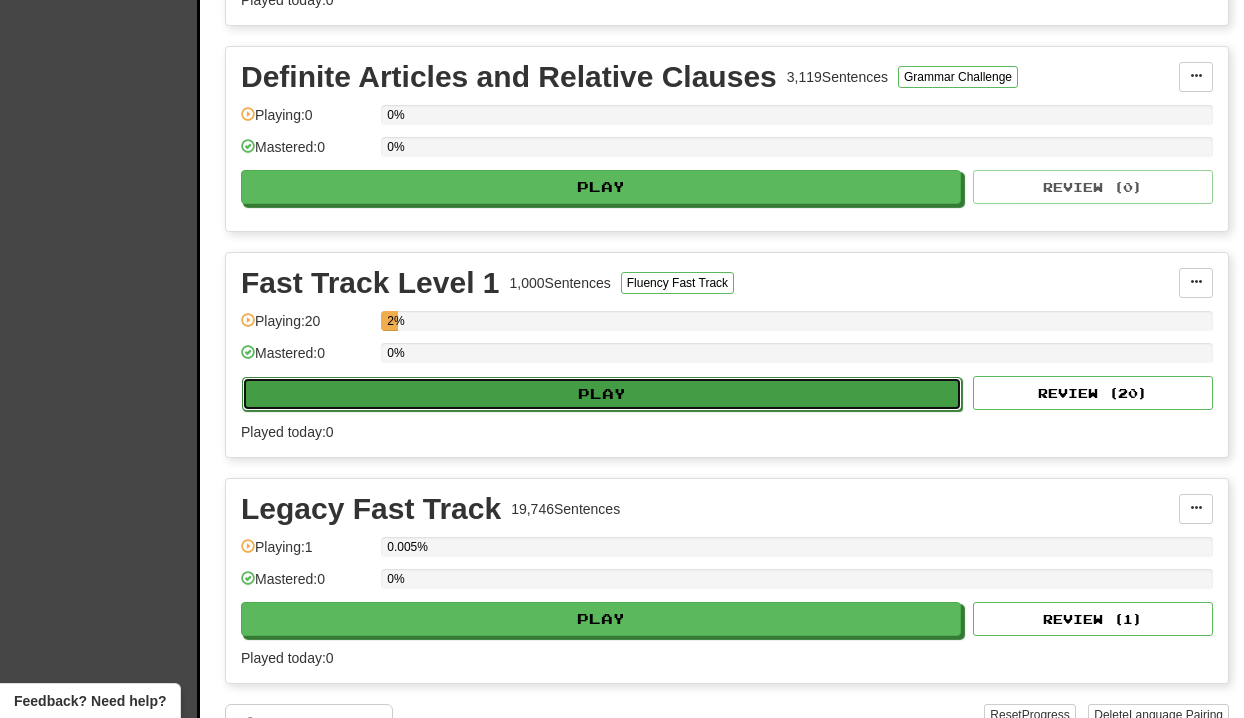 select on "**" 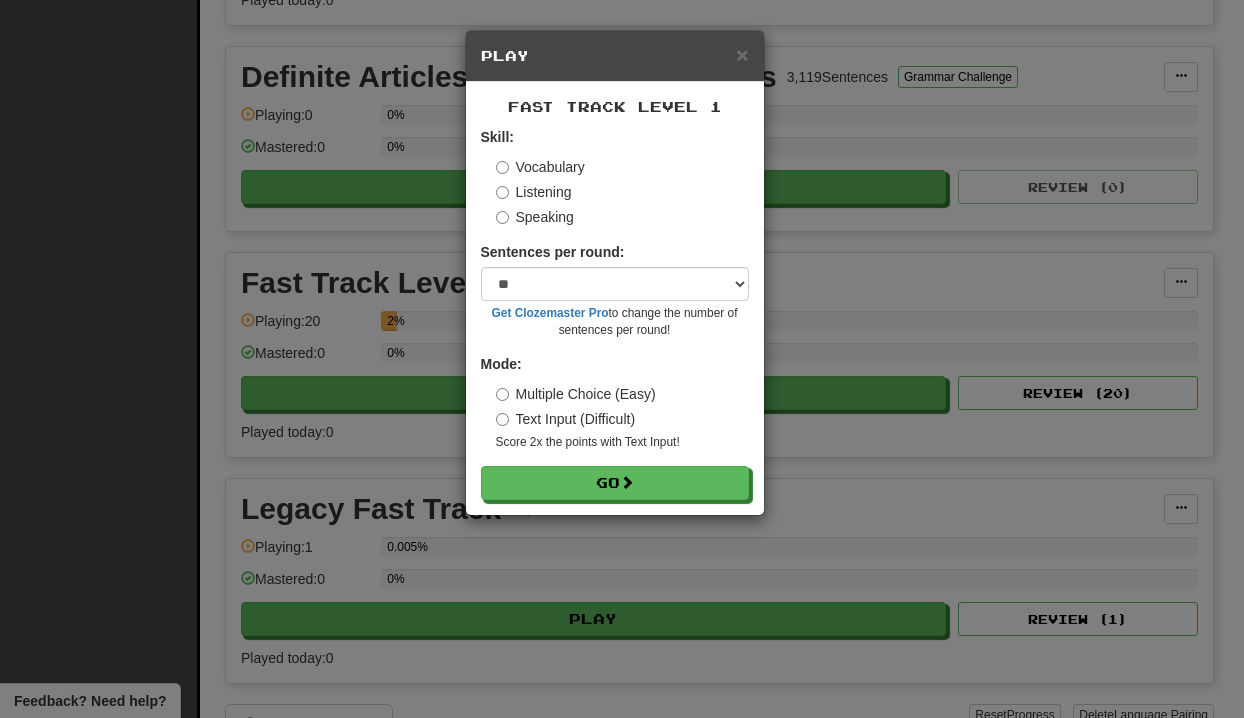 click on "Speaking" at bounding box center [535, 217] 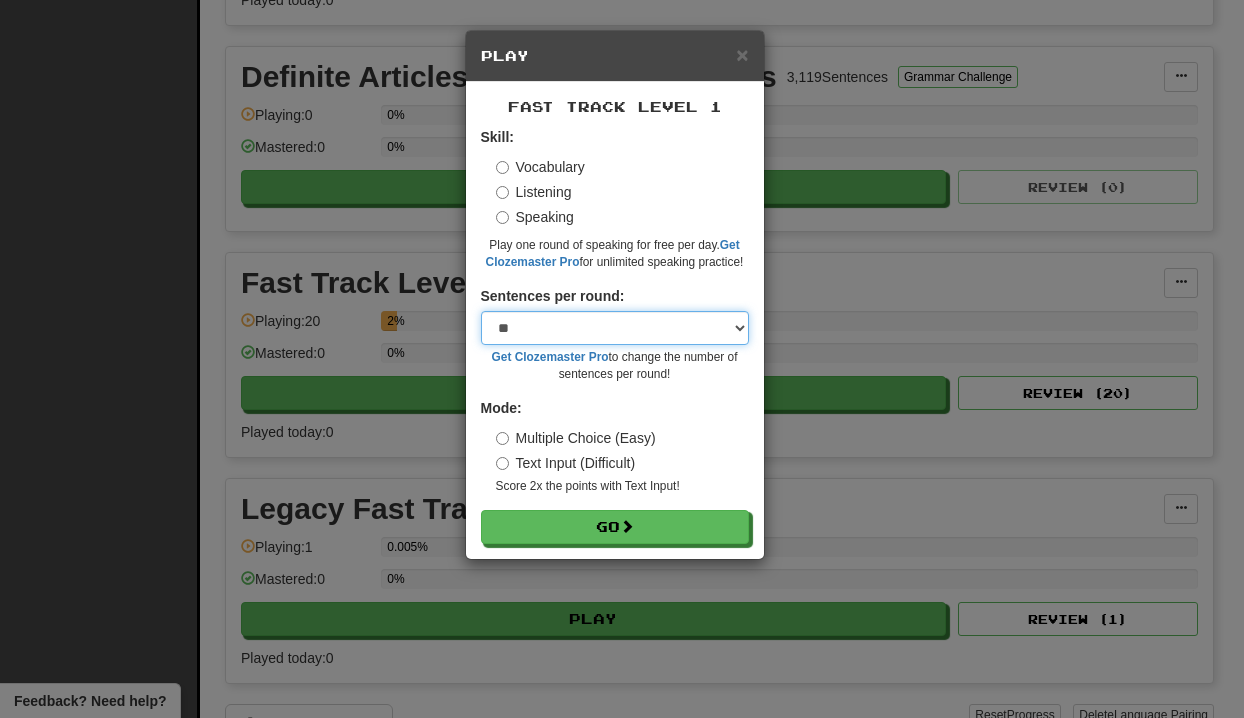 click on "* ** ** ** ** ** *** ********" at bounding box center (615, 328) 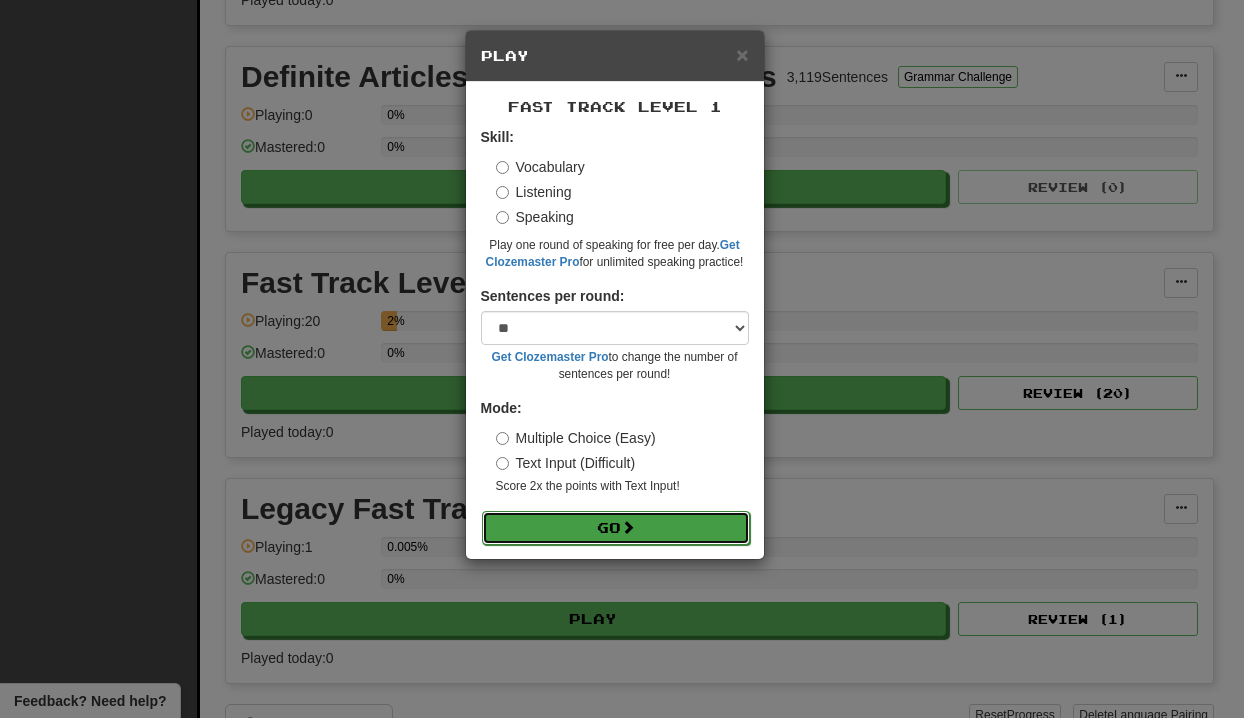 click on "Go" at bounding box center (616, 528) 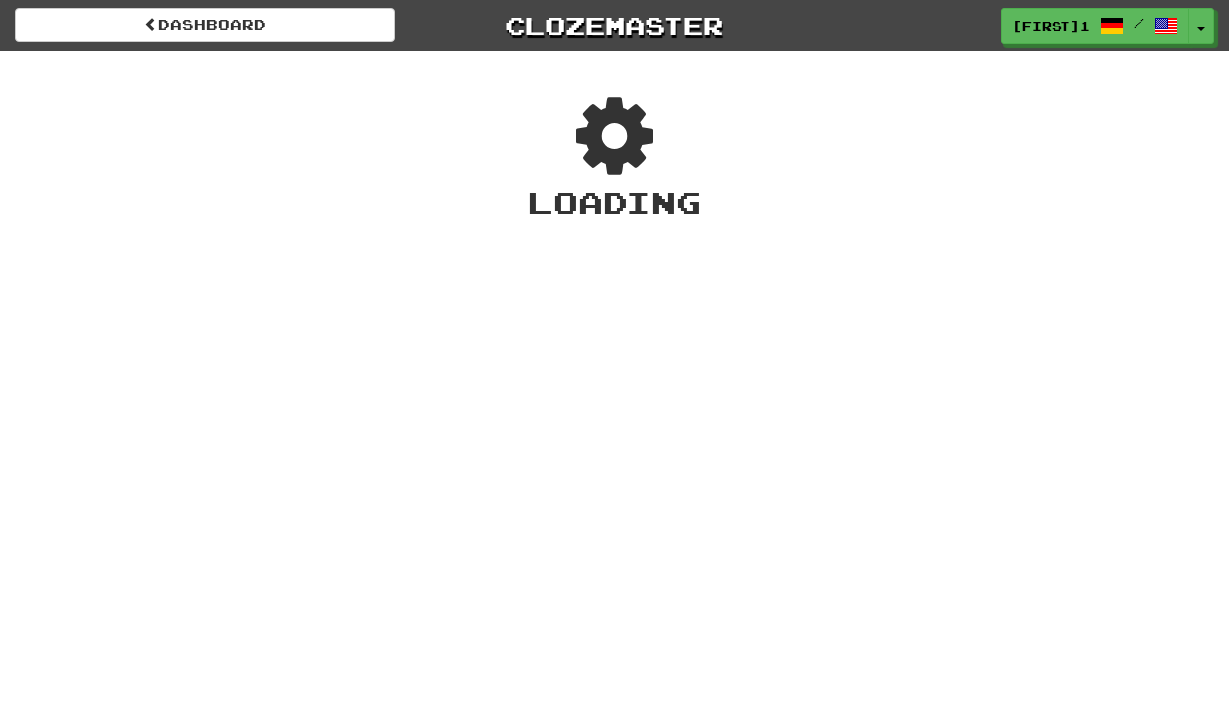 scroll, scrollTop: 0, scrollLeft: 0, axis: both 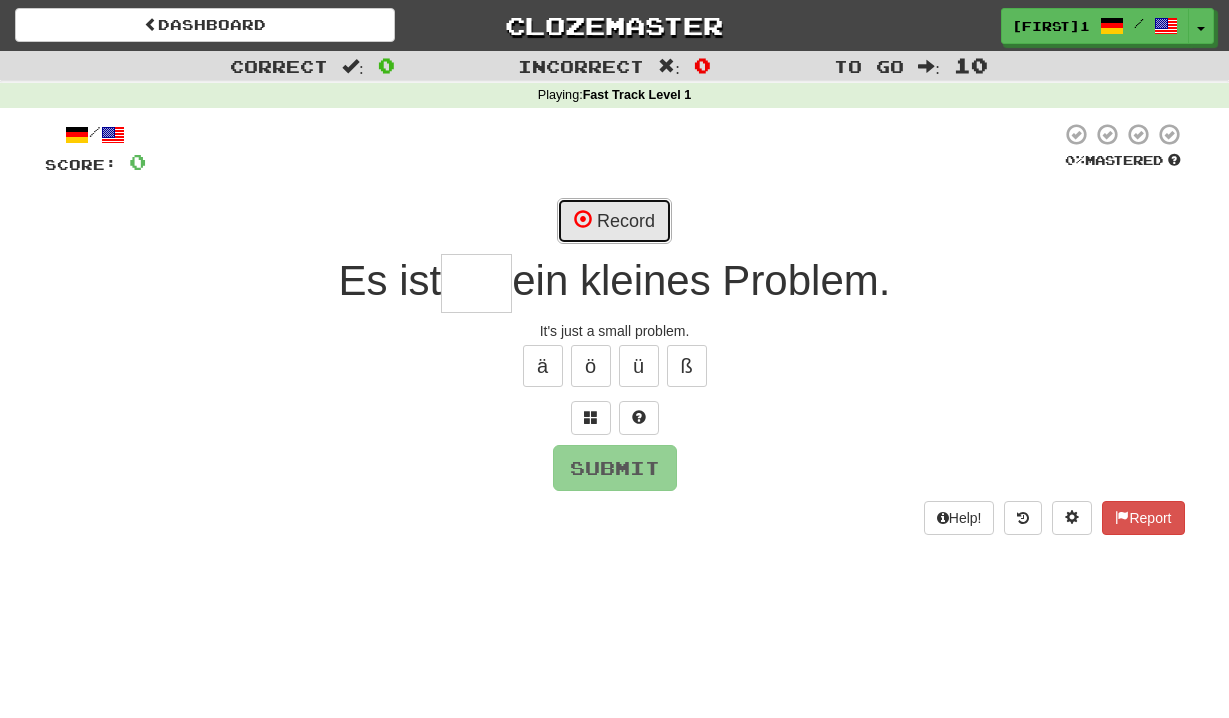 click at bounding box center (583, 219) 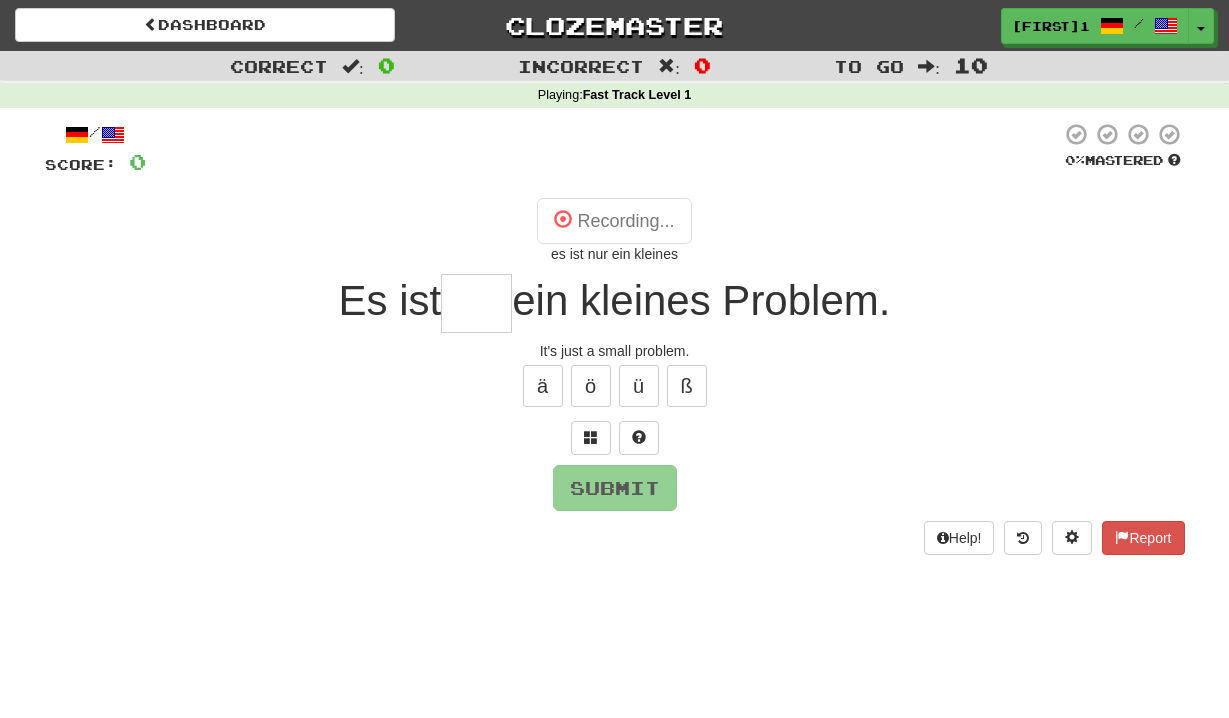 type on "***" 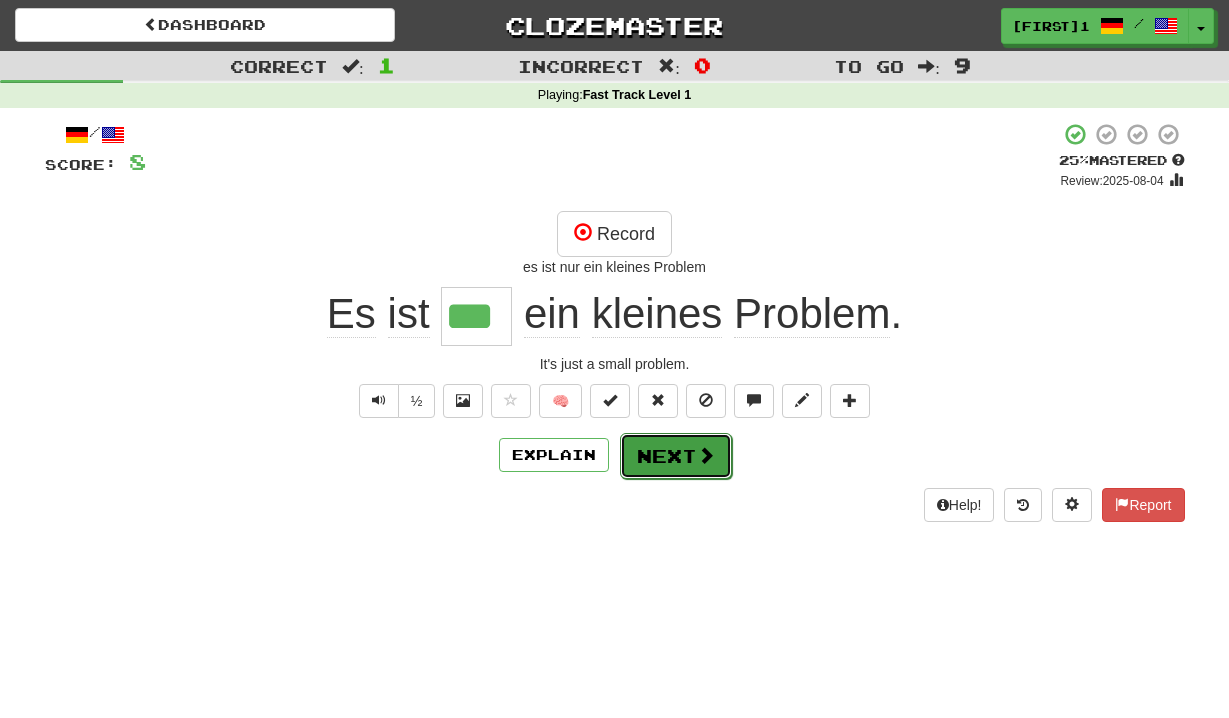 click on "Next" at bounding box center (676, 456) 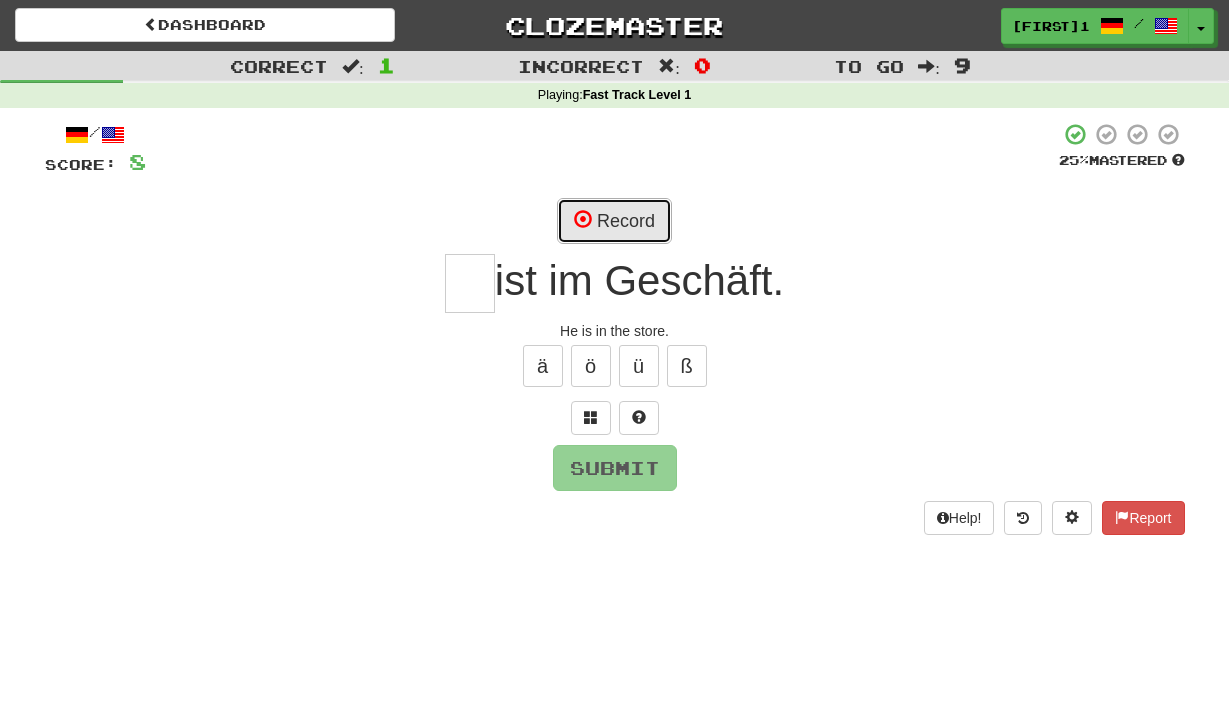click on "Record" at bounding box center (614, 221) 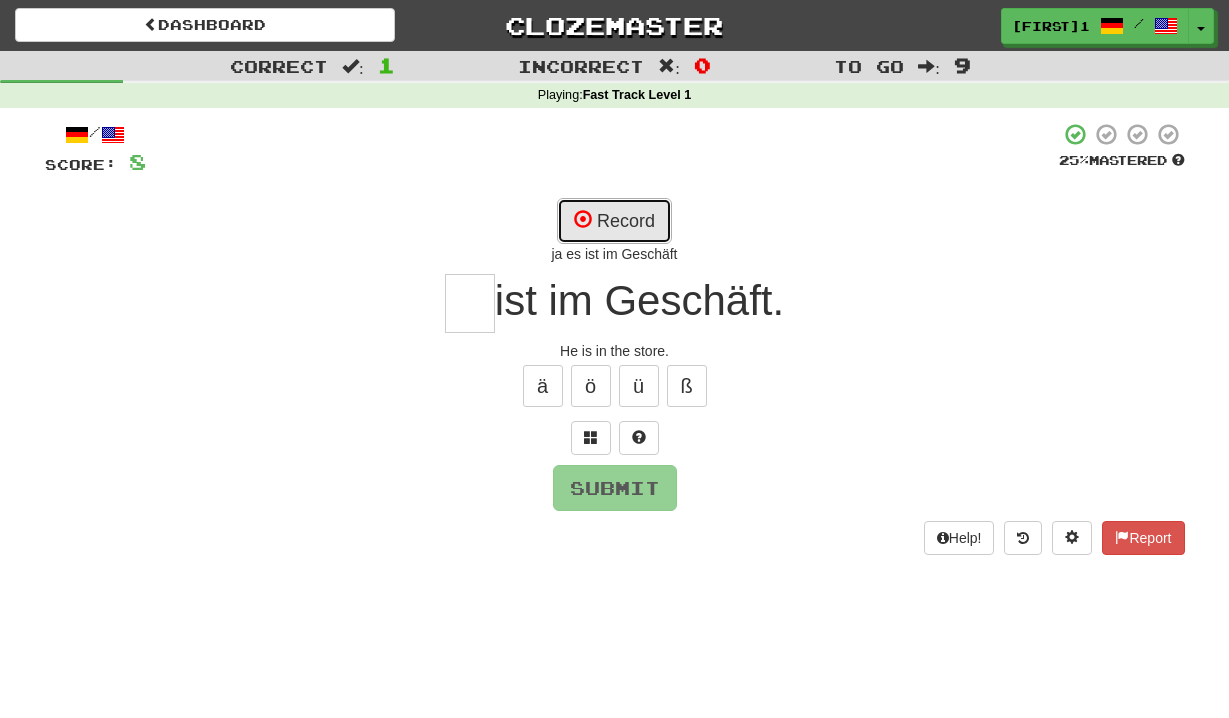 click on "Record" at bounding box center (614, 221) 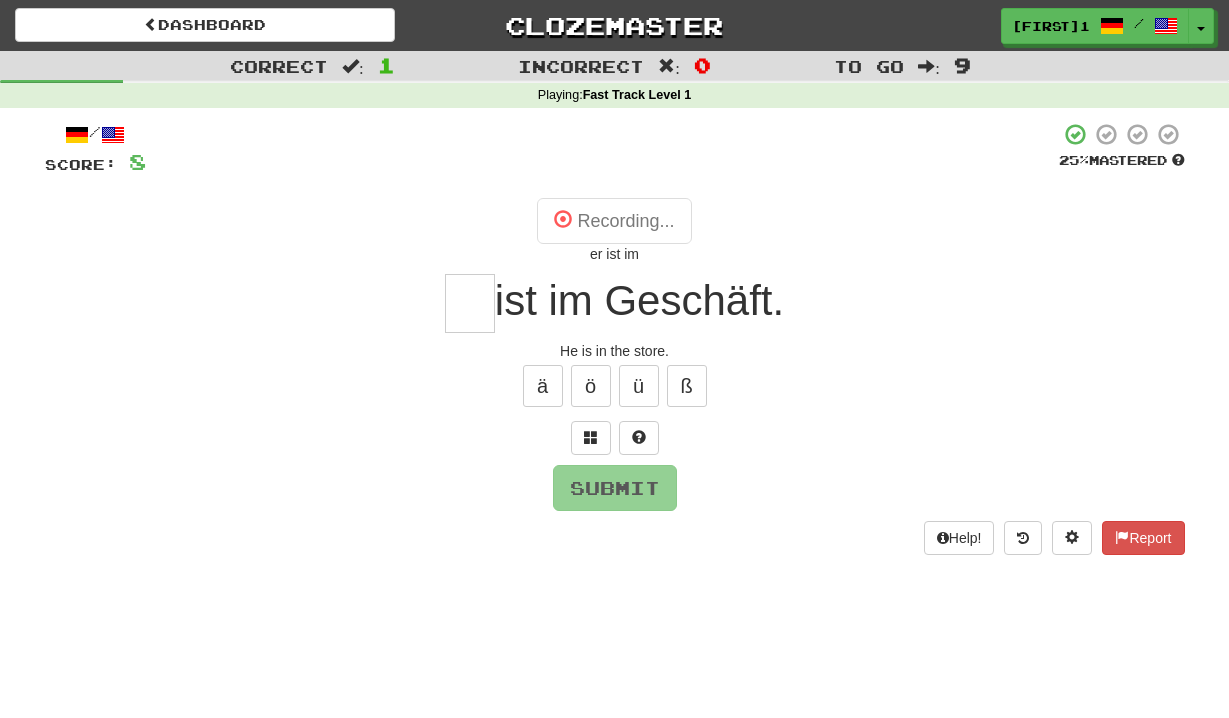 type on "**" 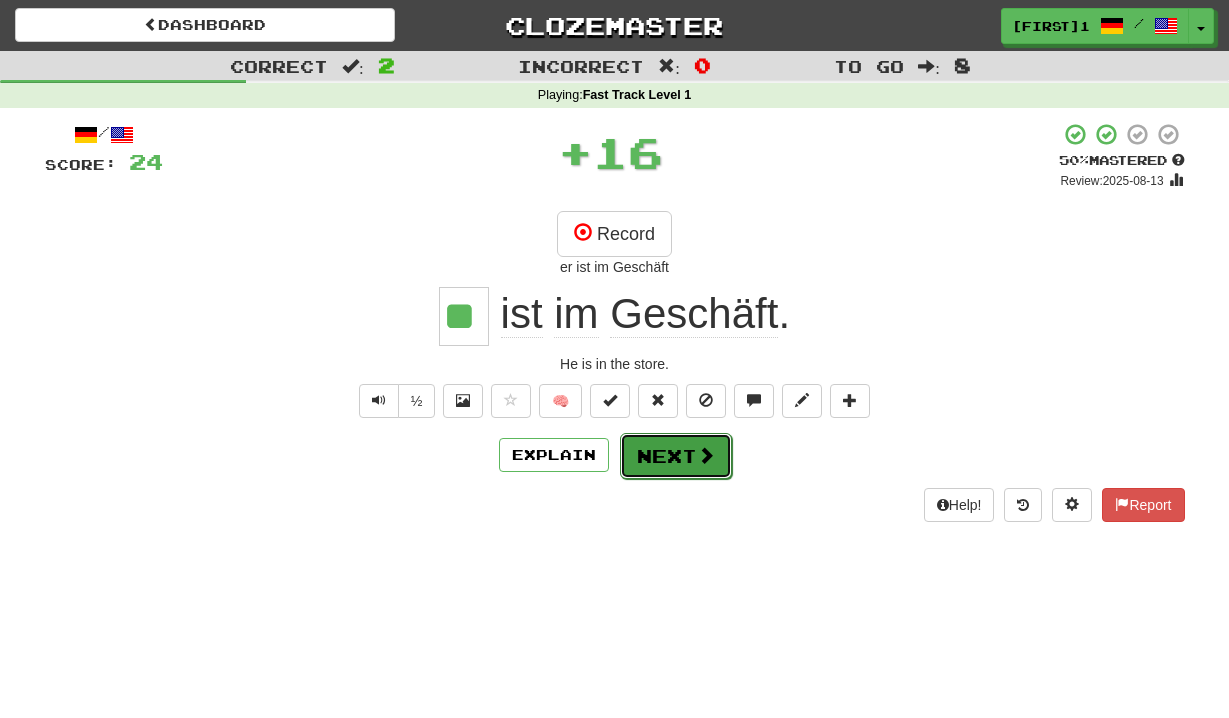 click on "Next" at bounding box center (676, 456) 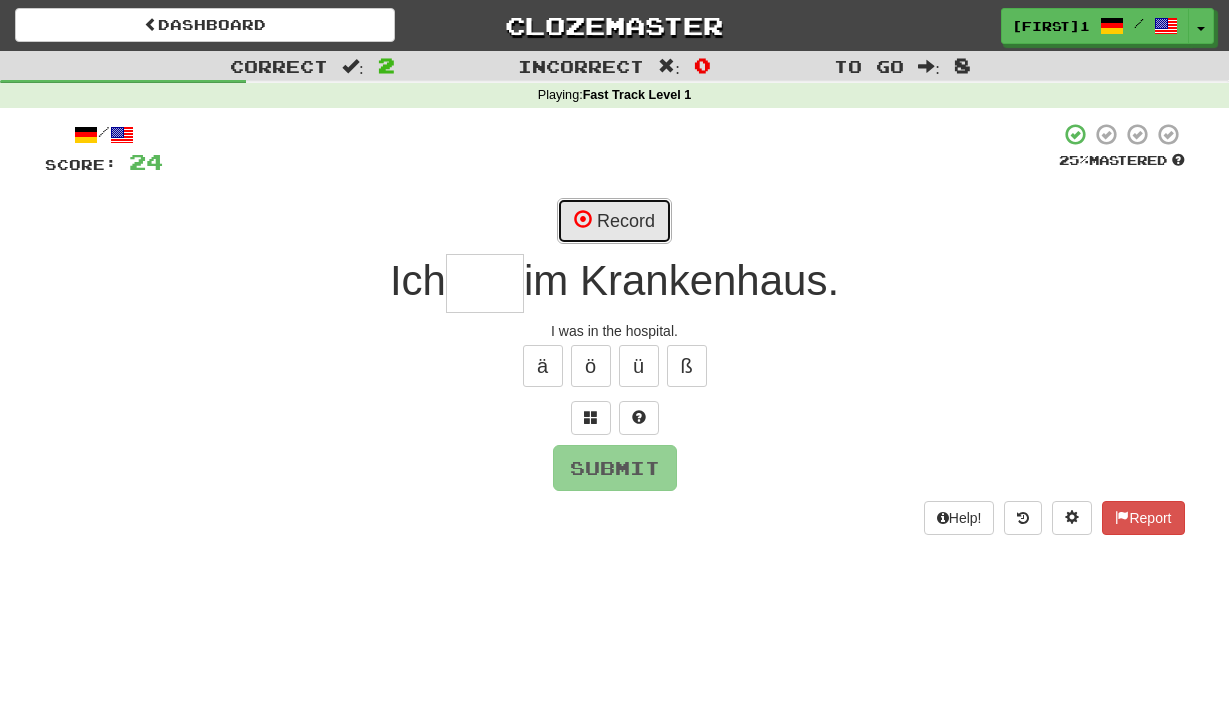 click on "Record" at bounding box center (614, 221) 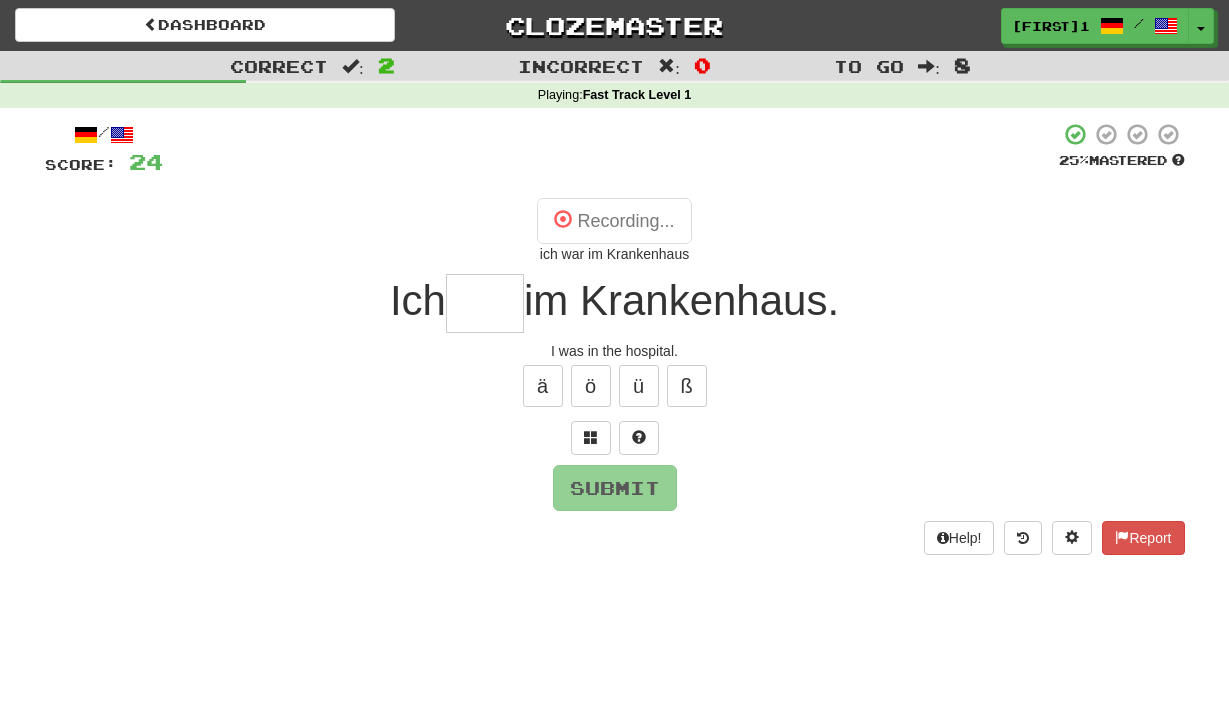 type on "***" 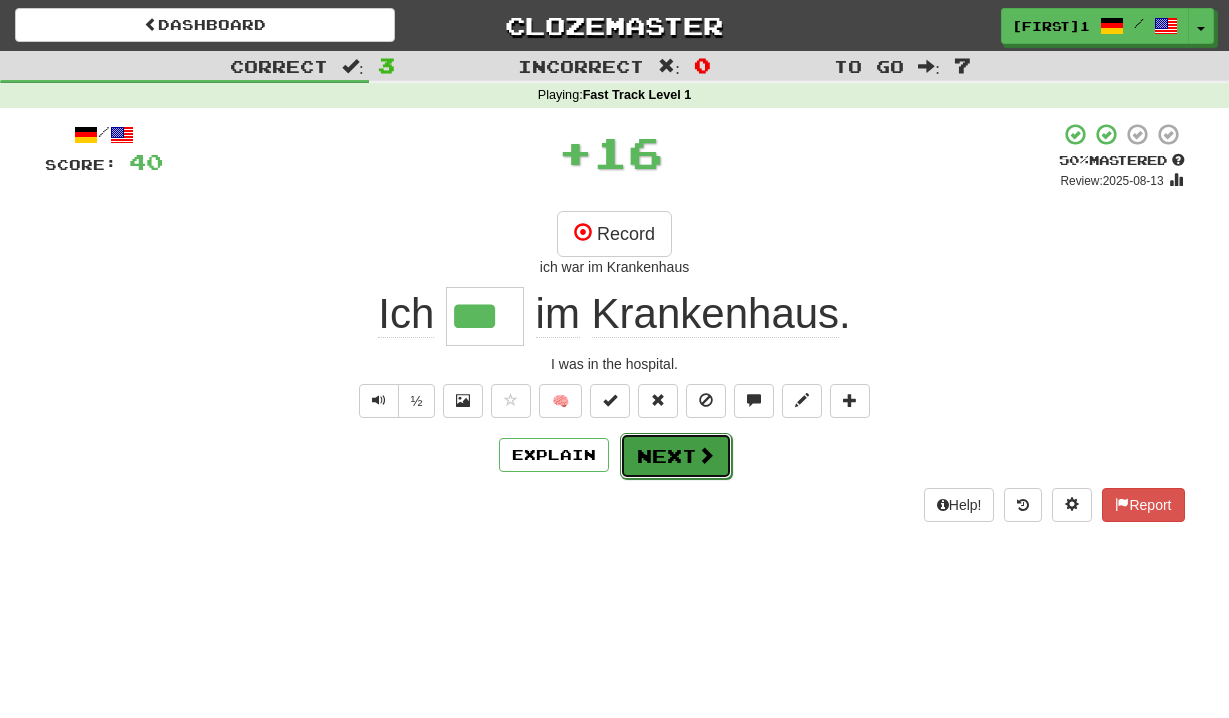 click on "Next" at bounding box center (676, 456) 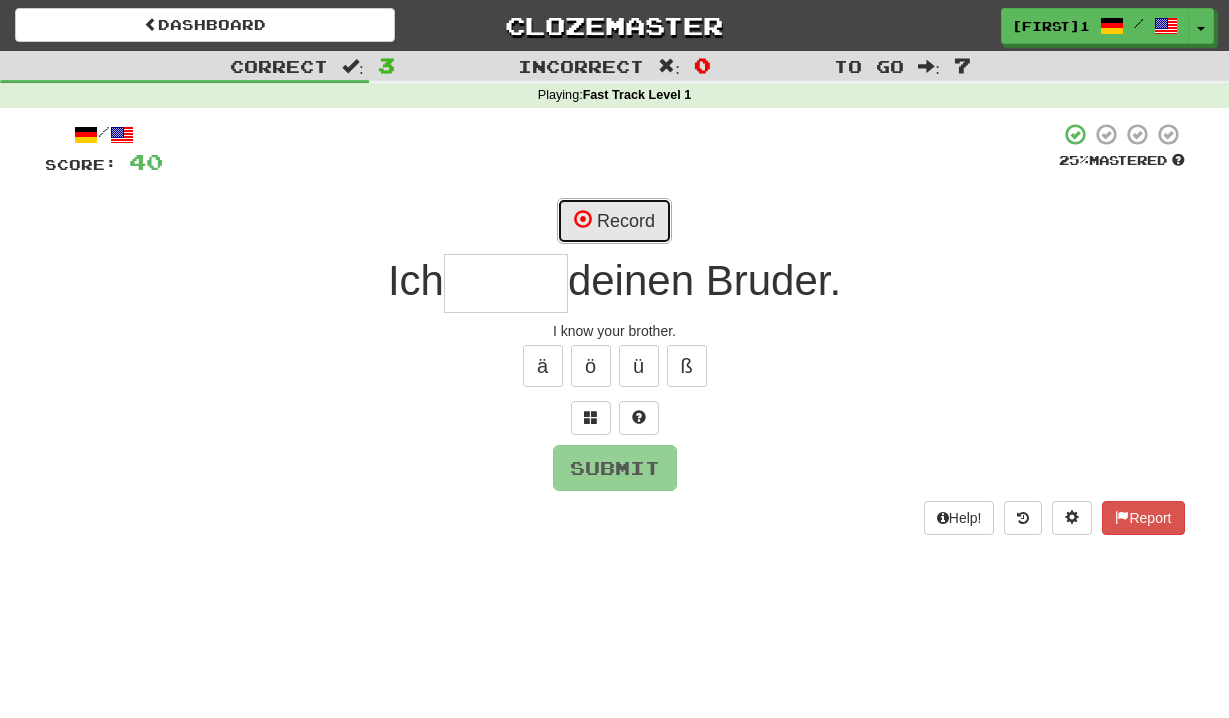 click on "Record" at bounding box center [614, 221] 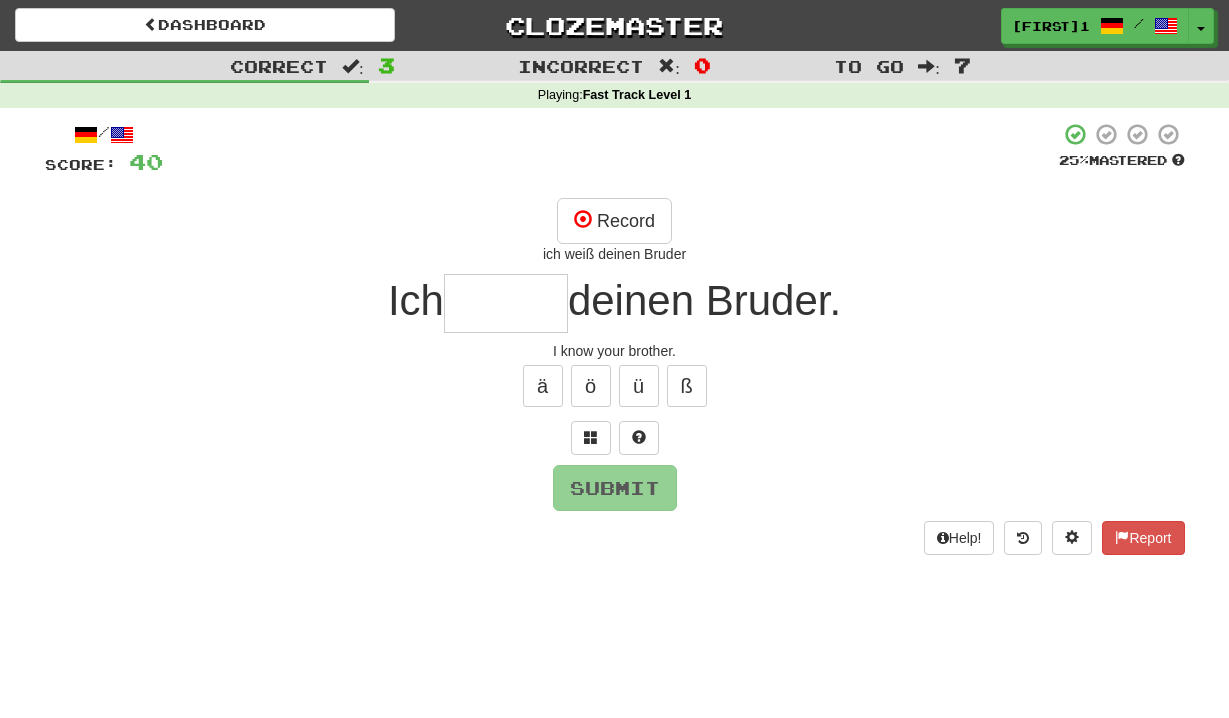 click at bounding box center (506, 303) 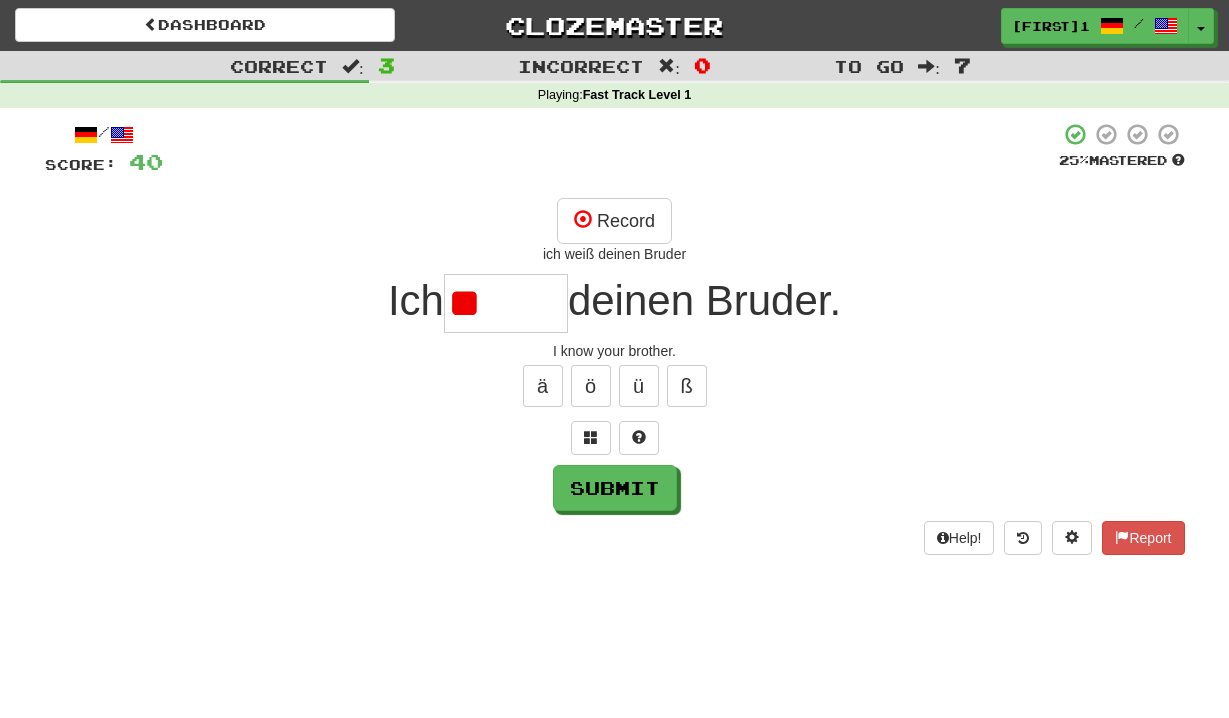 type on "*" 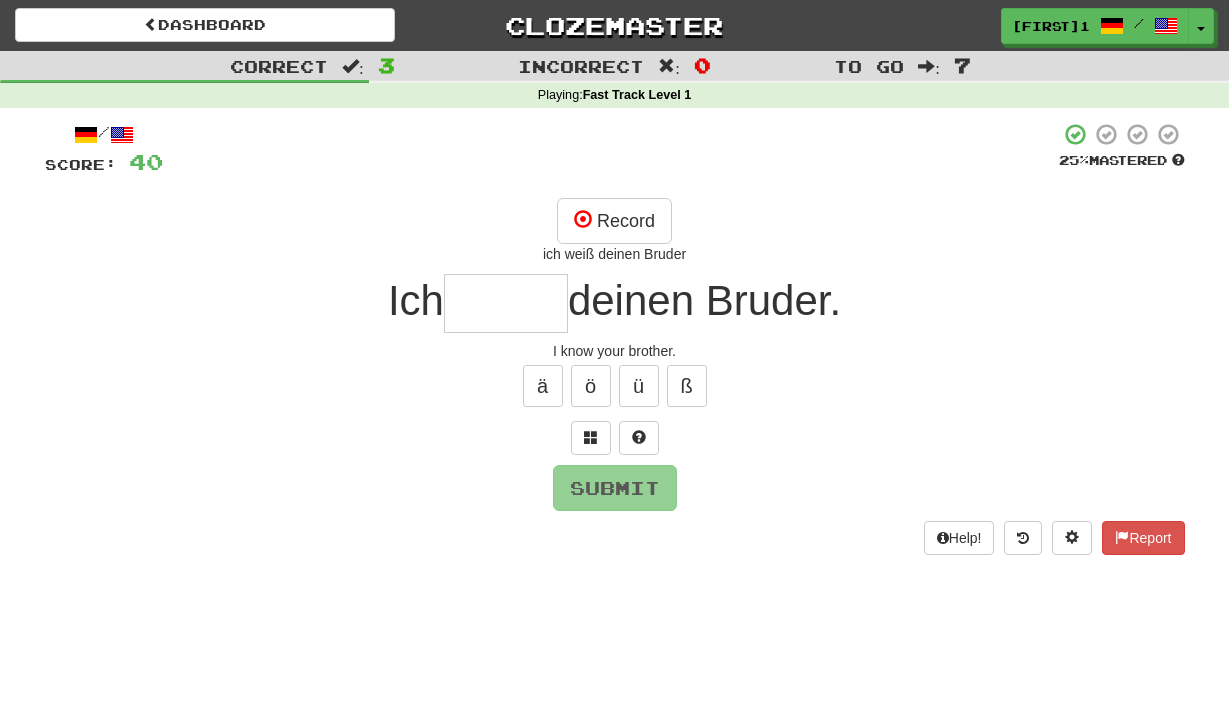 type on "*" 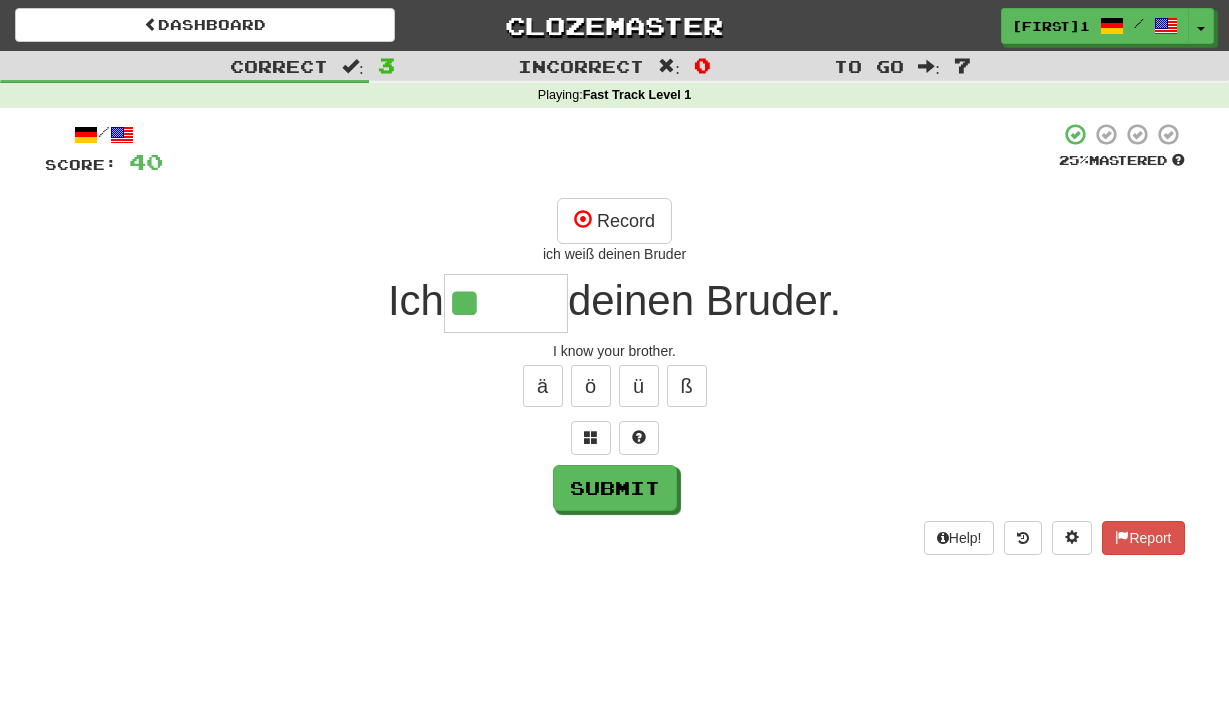 type on "*" 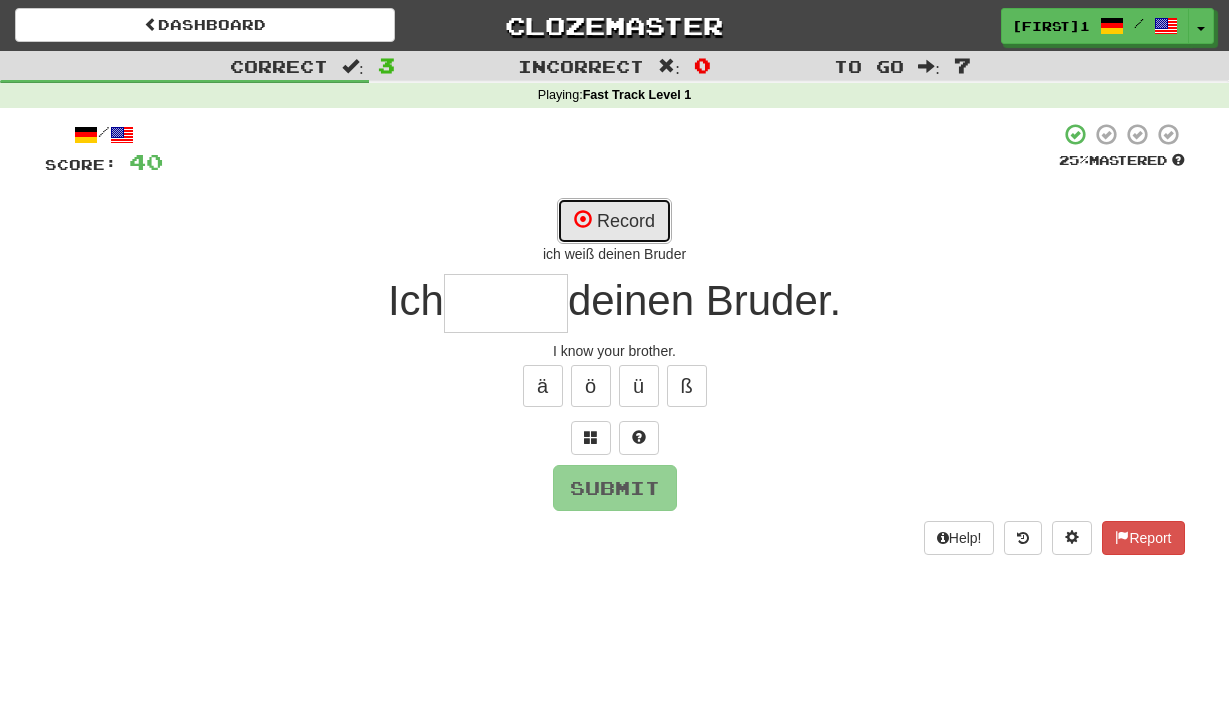 click at bounding box center [583, 219] 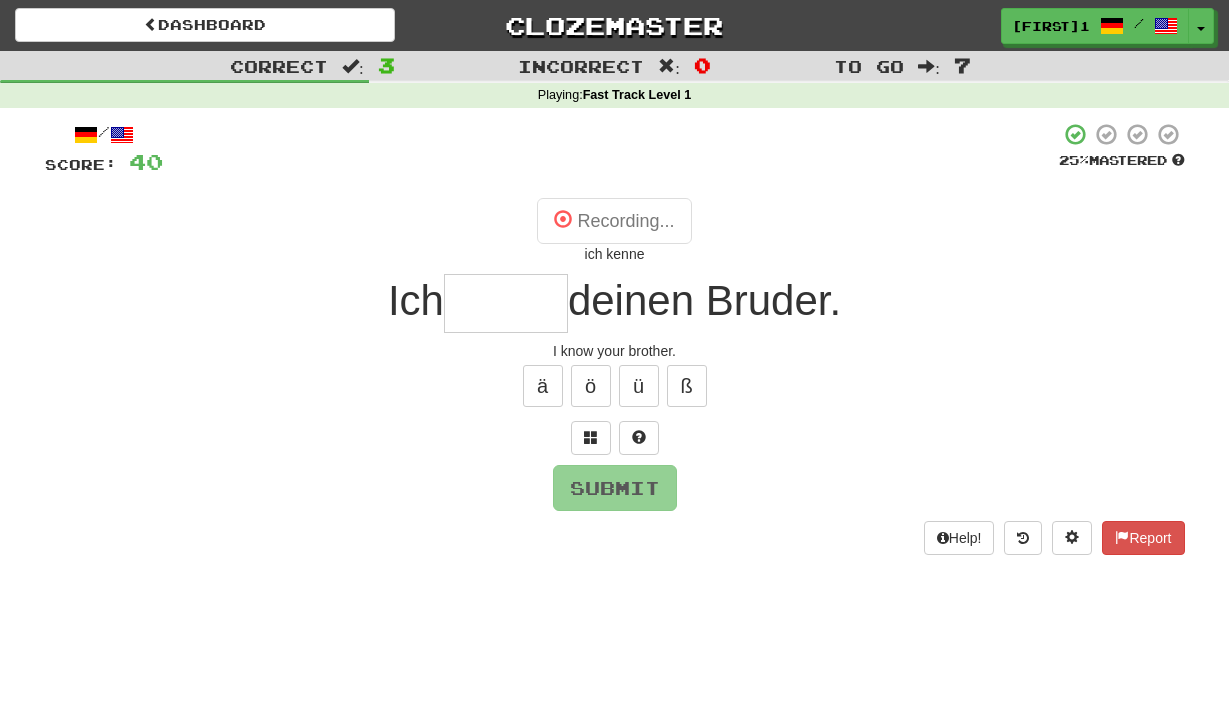 type on "*****" 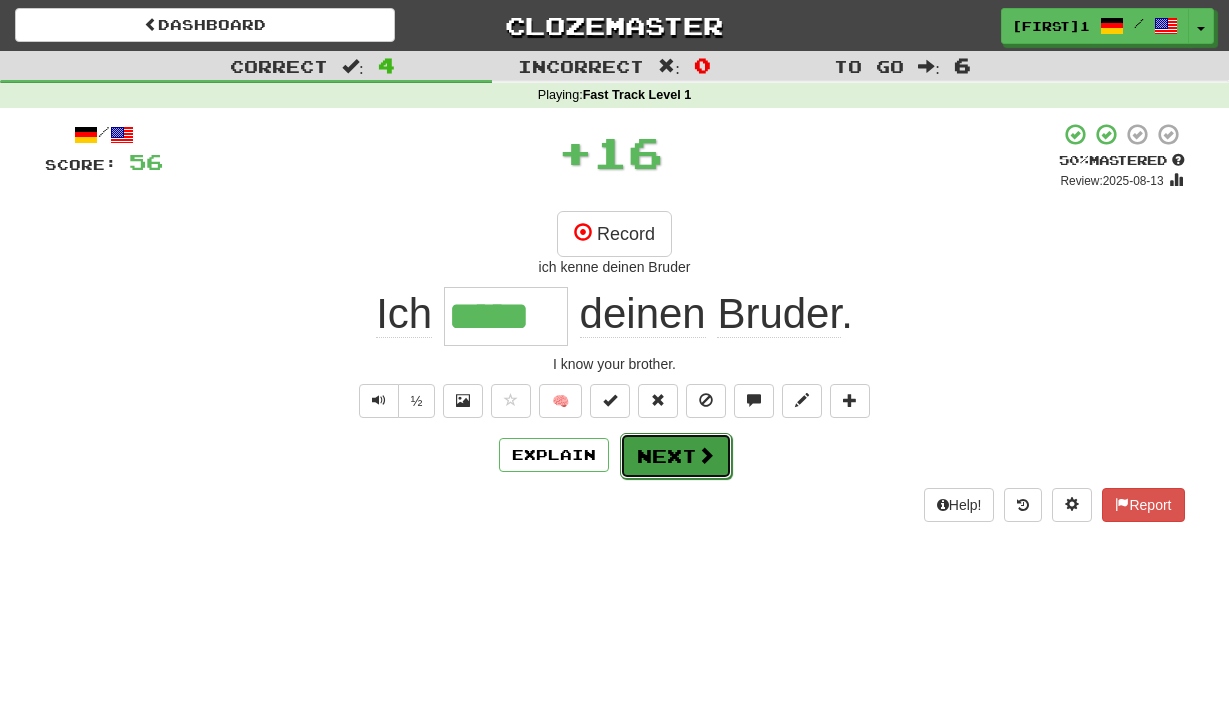 click on "Next" at bounding box center (676, 456) 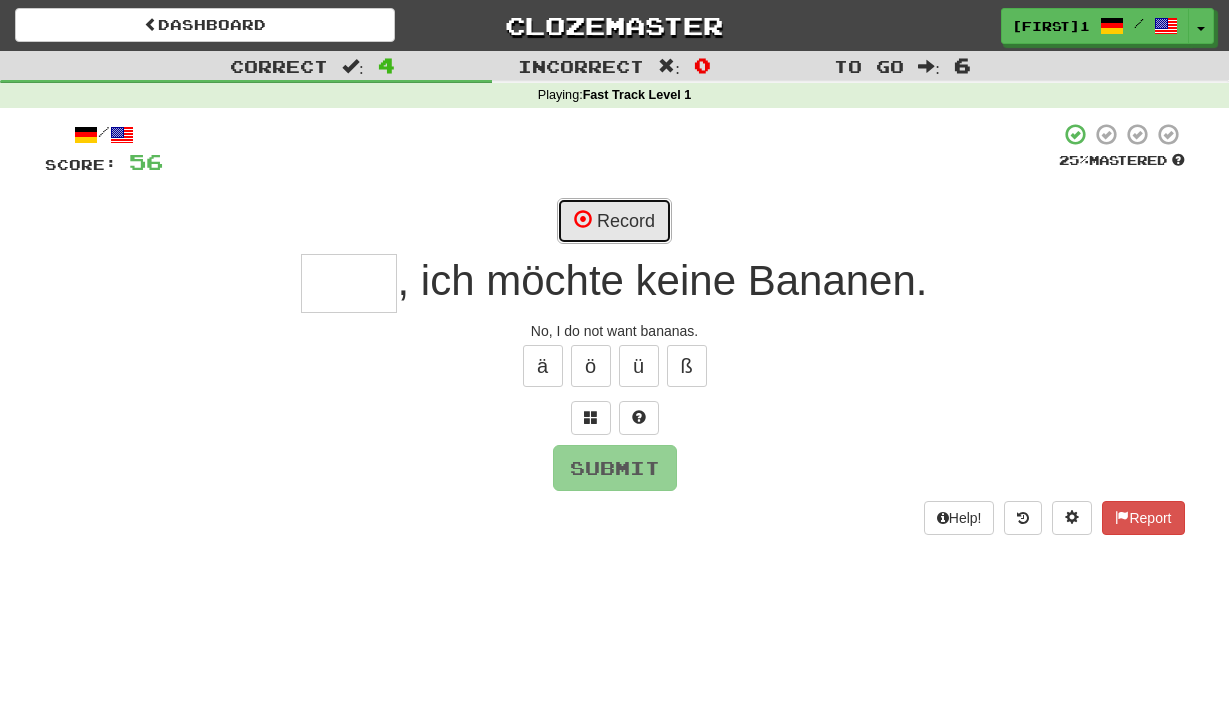 click on "Record" at bounding box center [614, 221] 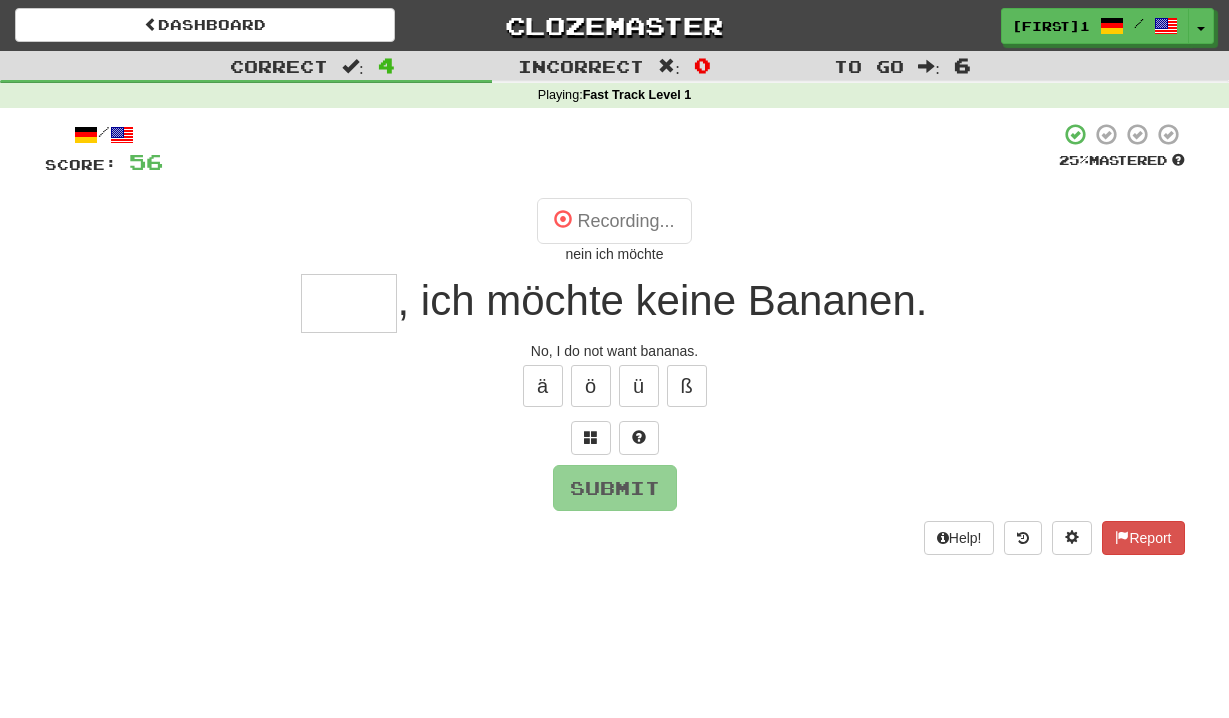 type on "****" 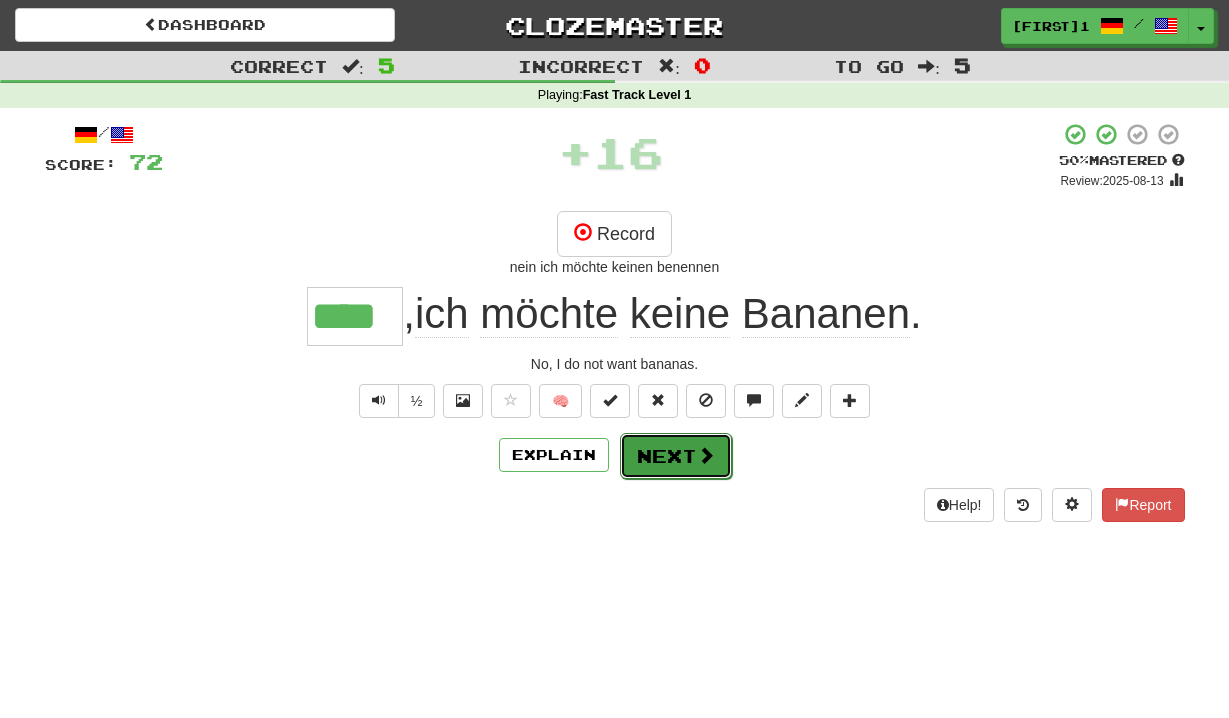 click on "Next" at bounding box center (676, 456) 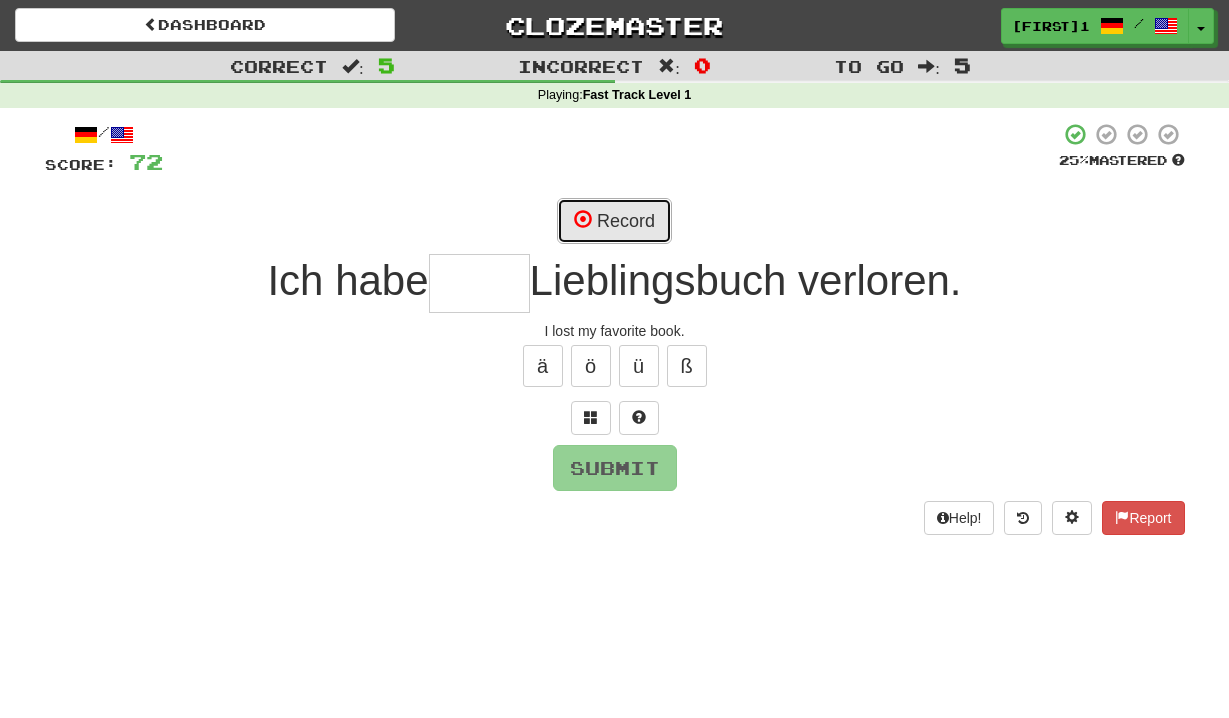 click on "Record" at bounding box center [614, 221] 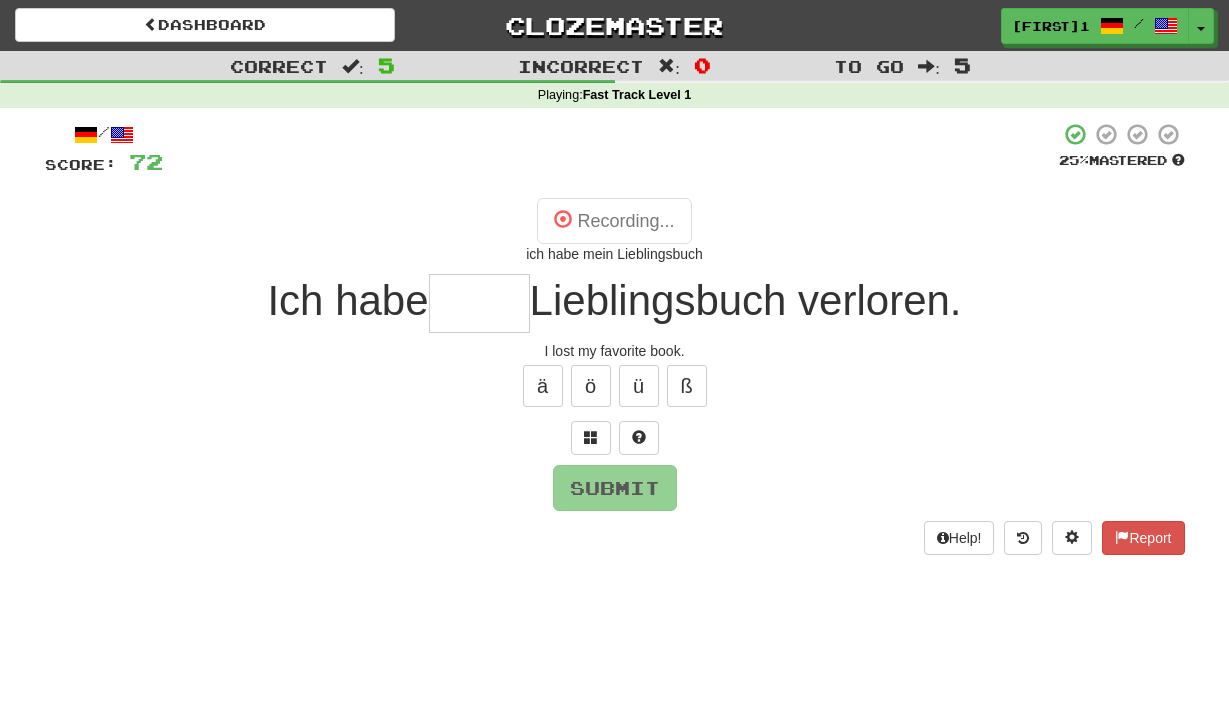 type on "****" 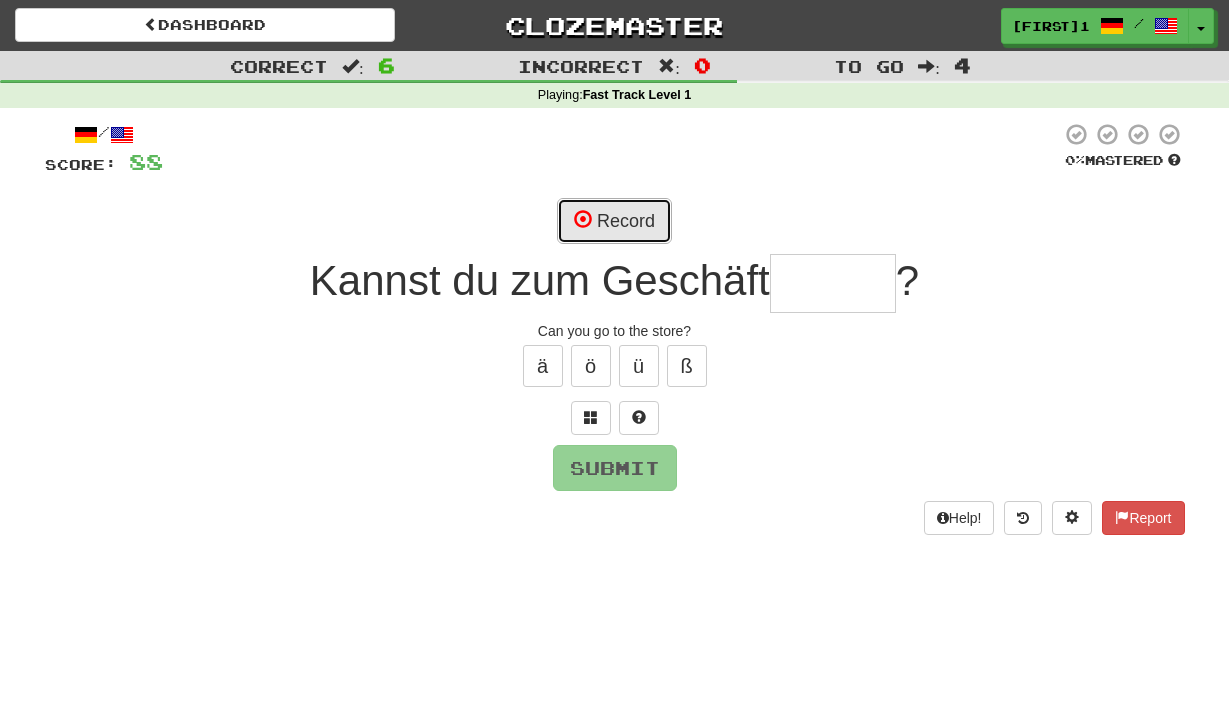 click at bounding box center (583, 219) 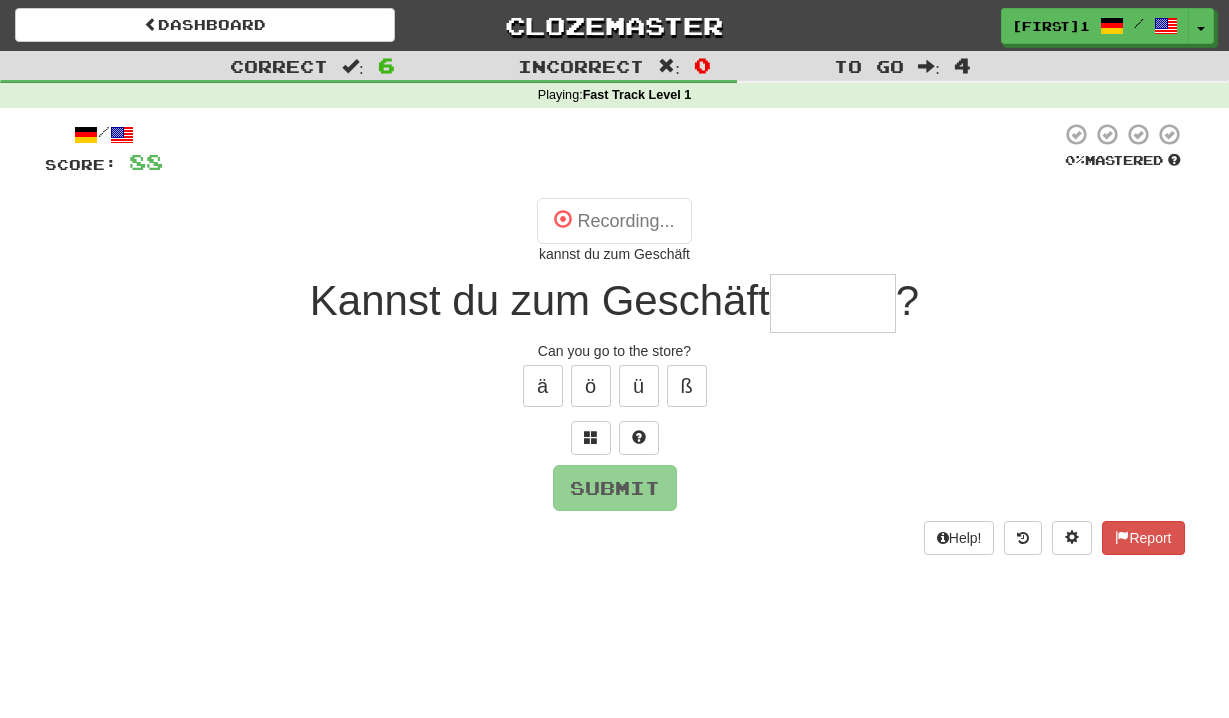 type on "*****" 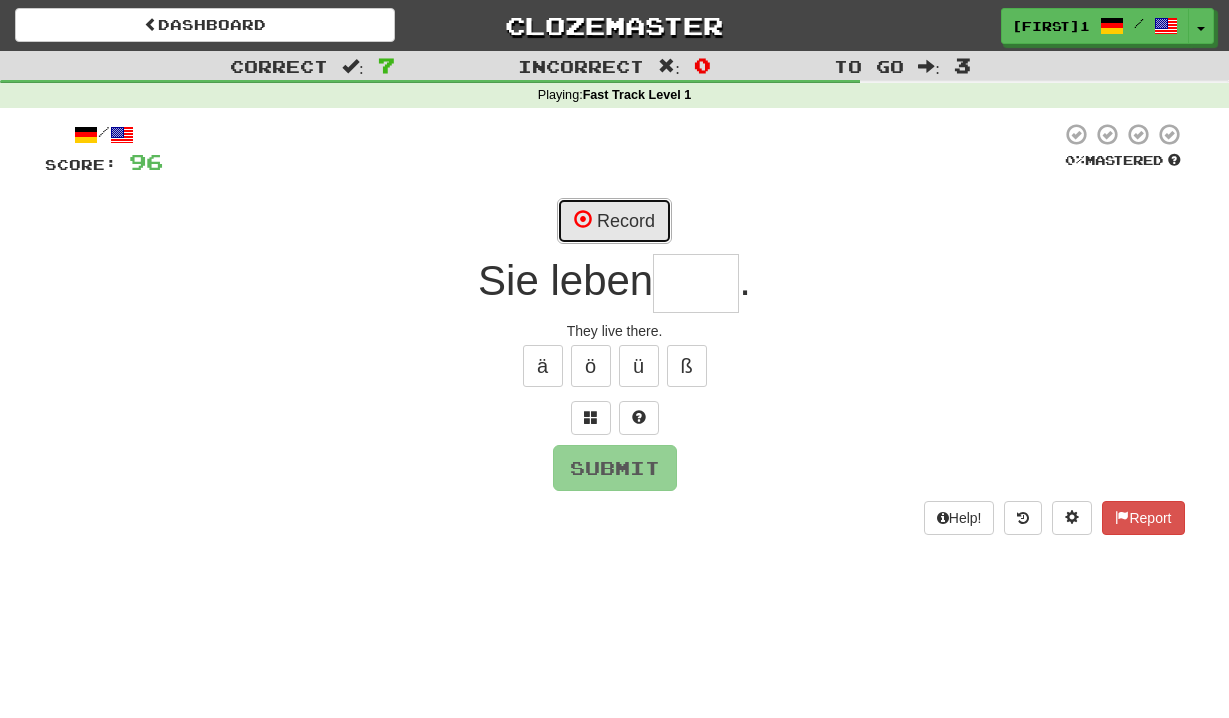 click on "Record" at bounding box center [614, 221] 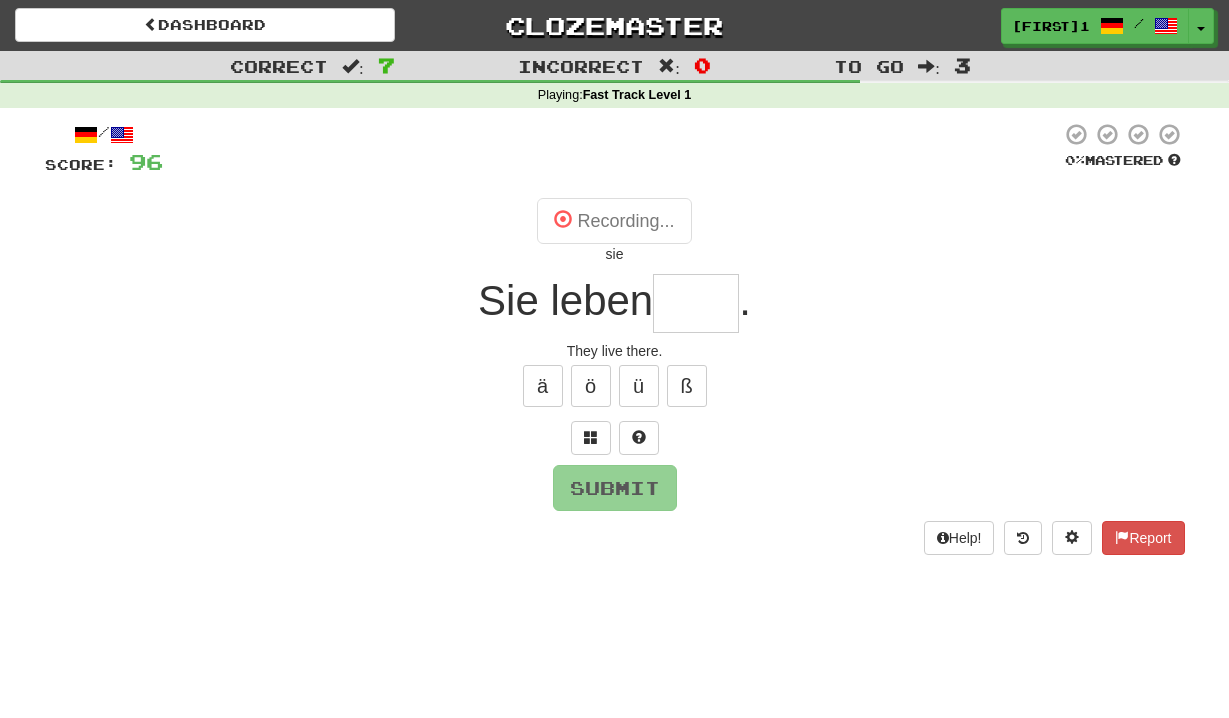 type on "****" 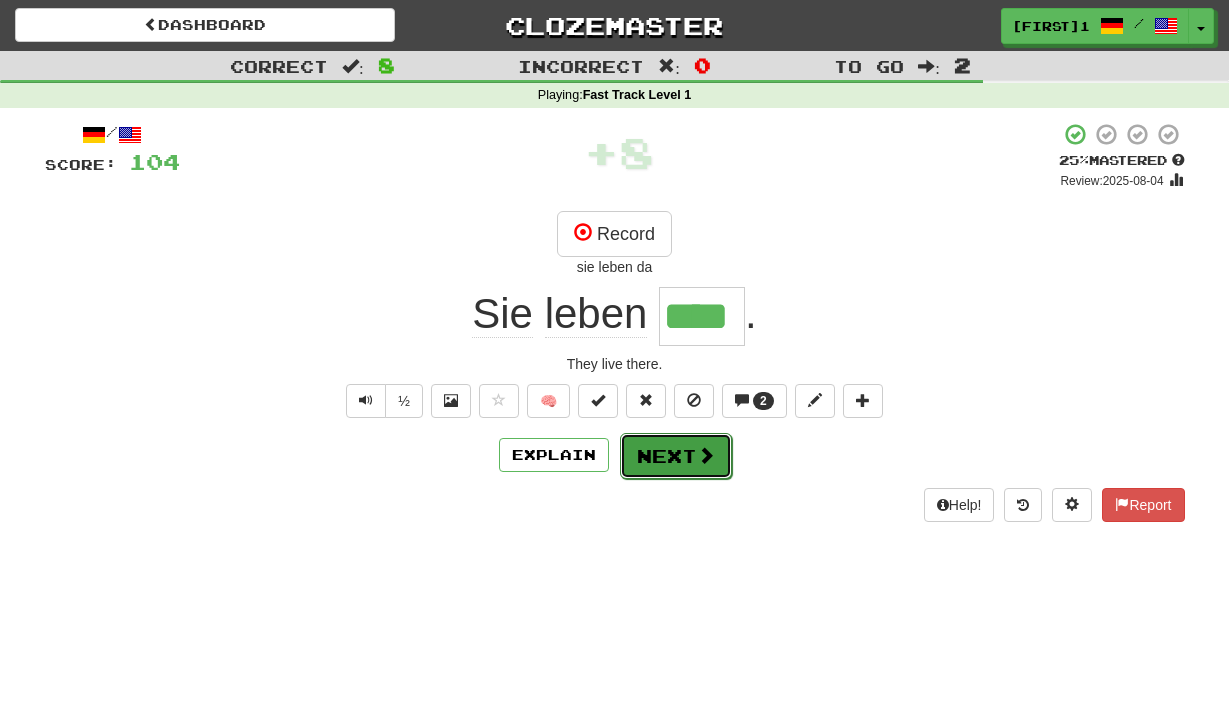 click on "Next" at bounding box center (676, 456) 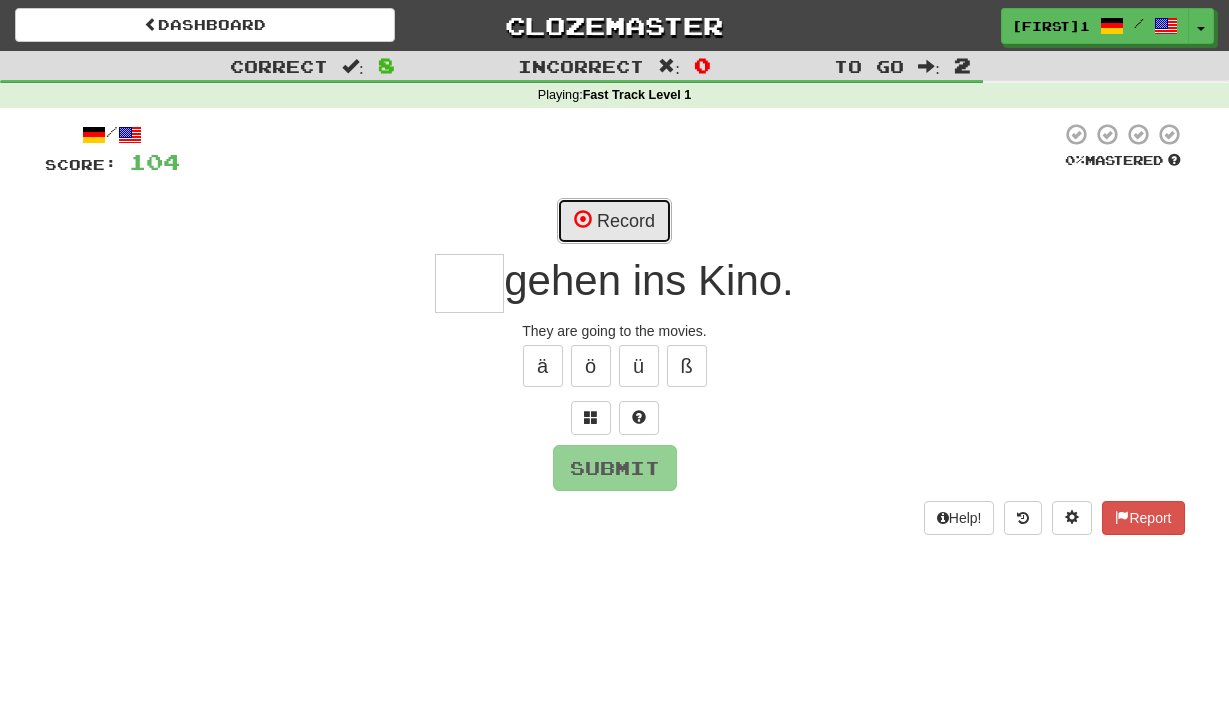click on "Record" at bounding box center [614, 221] 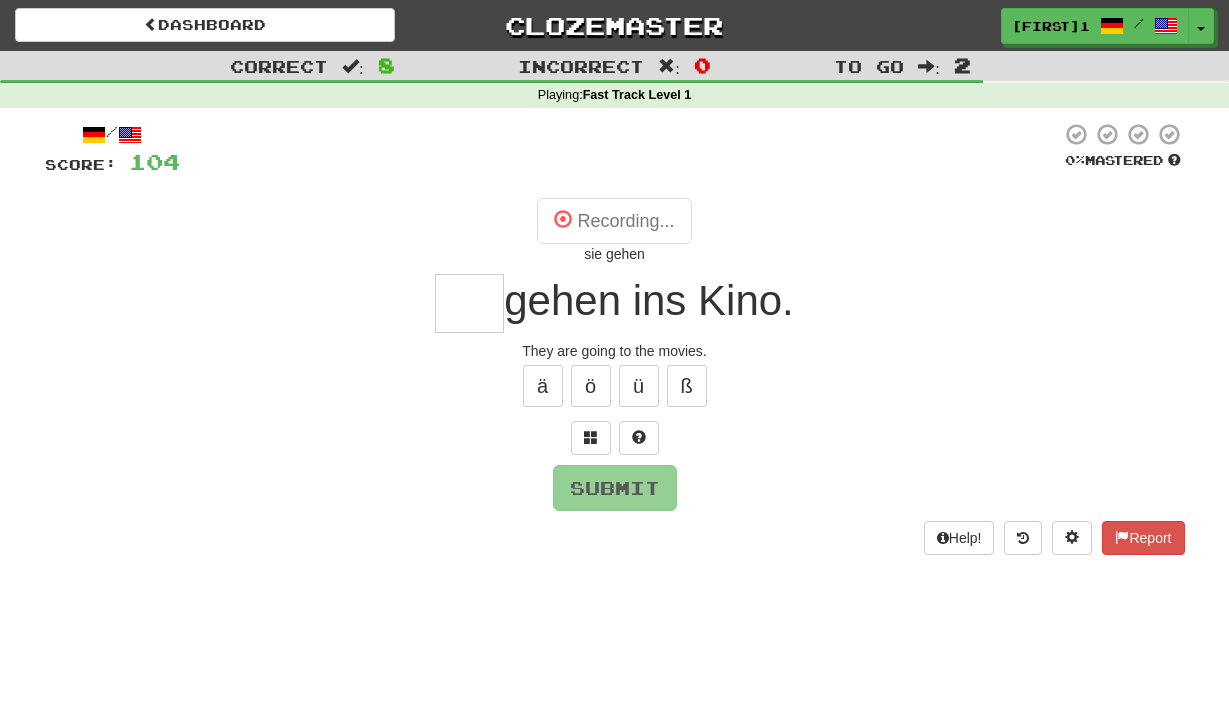 type on "***" 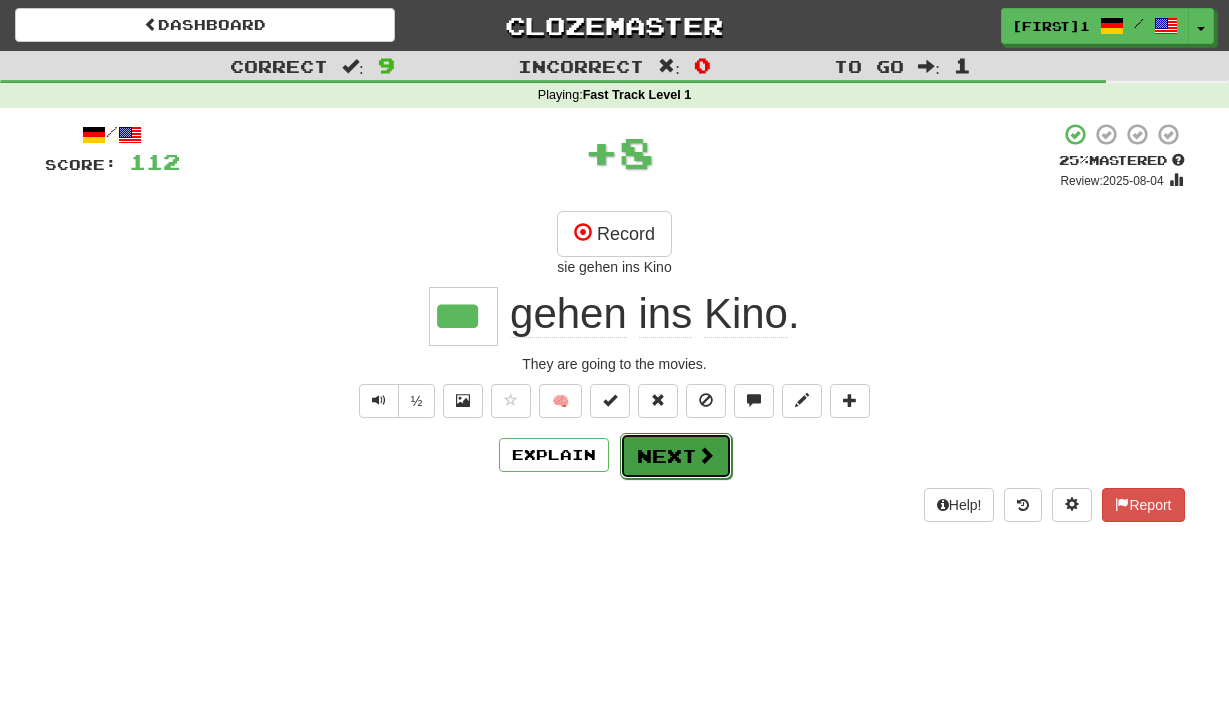 click on "Next" at bounding box center [676, 456] 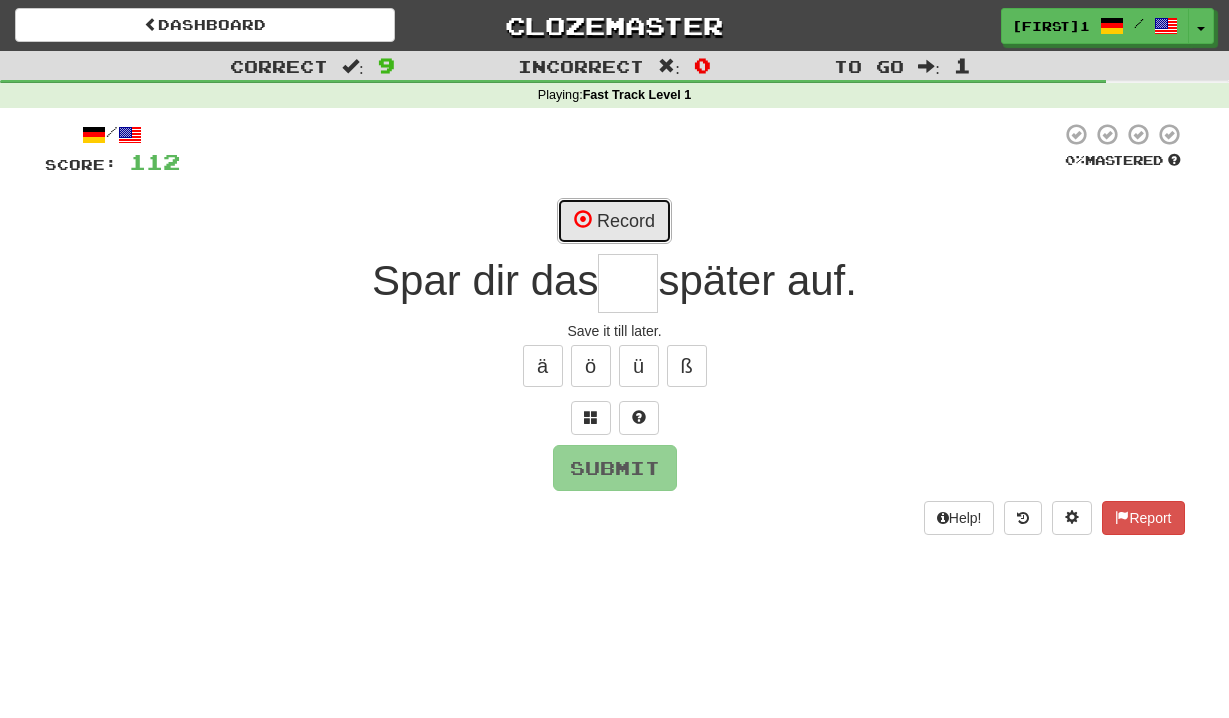 click on "Record" at bounding box center (614, 221) 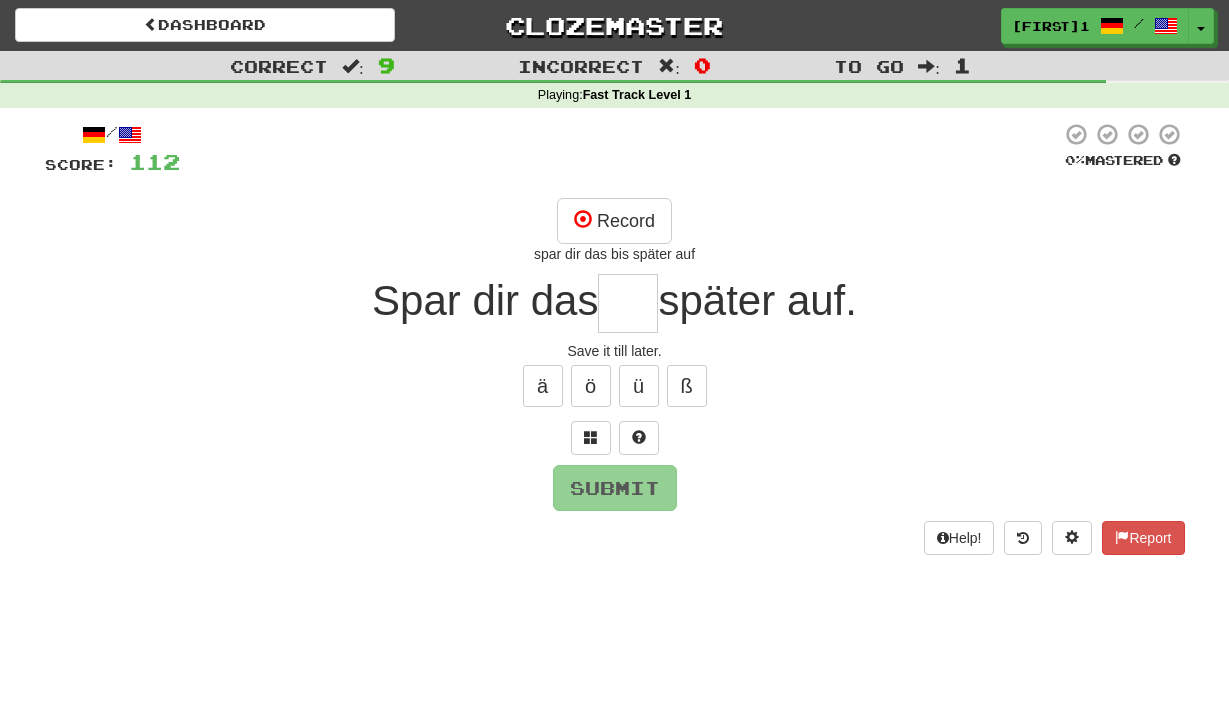 click on "später auf." at bounding box center [757, 300] 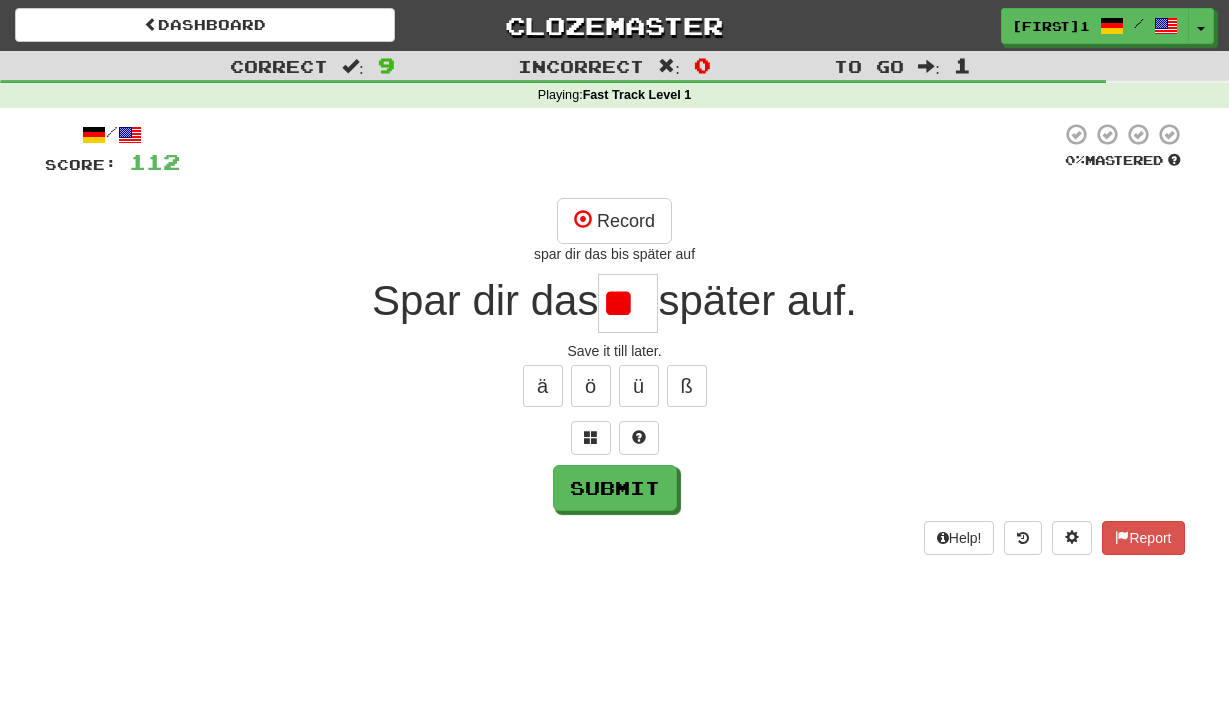 type on "*" 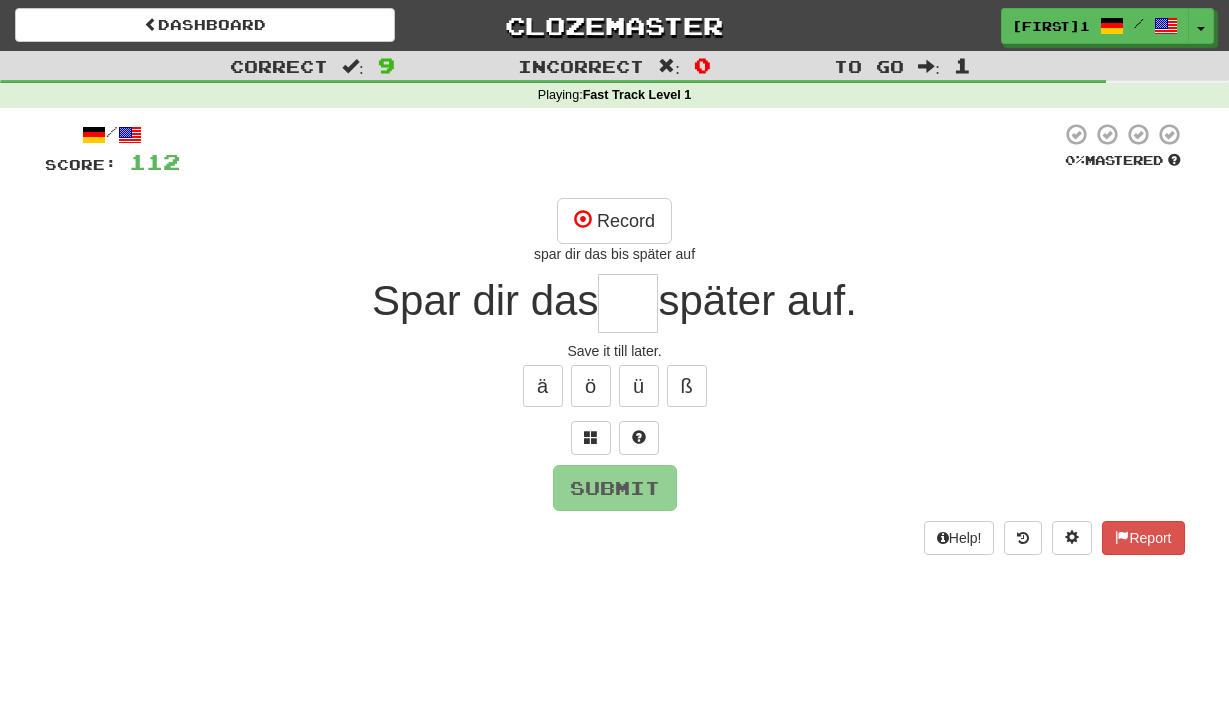 type on "*" 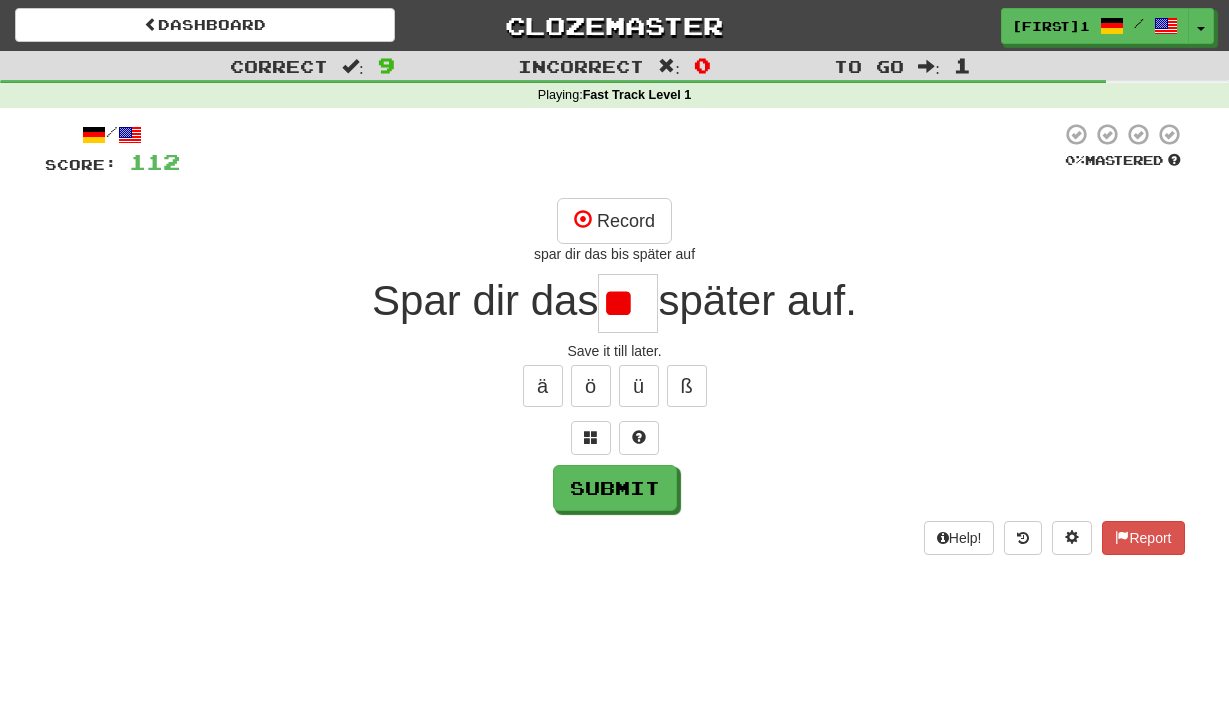 type on "*" 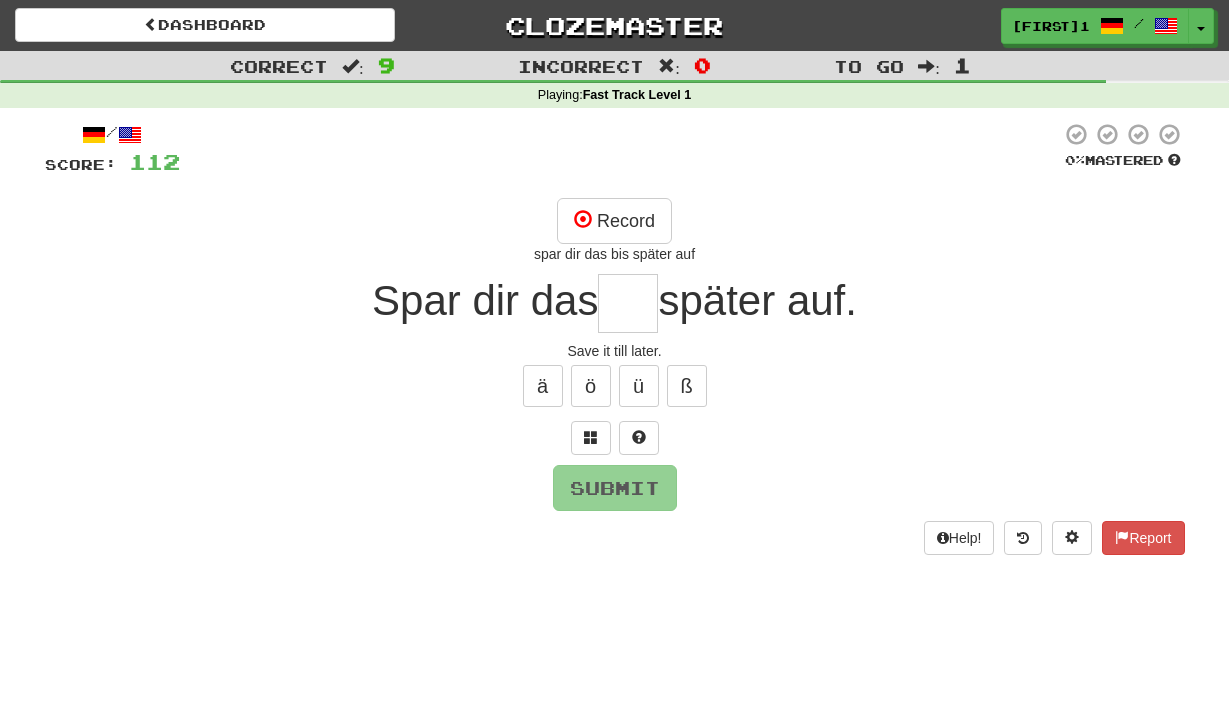 type on "*" 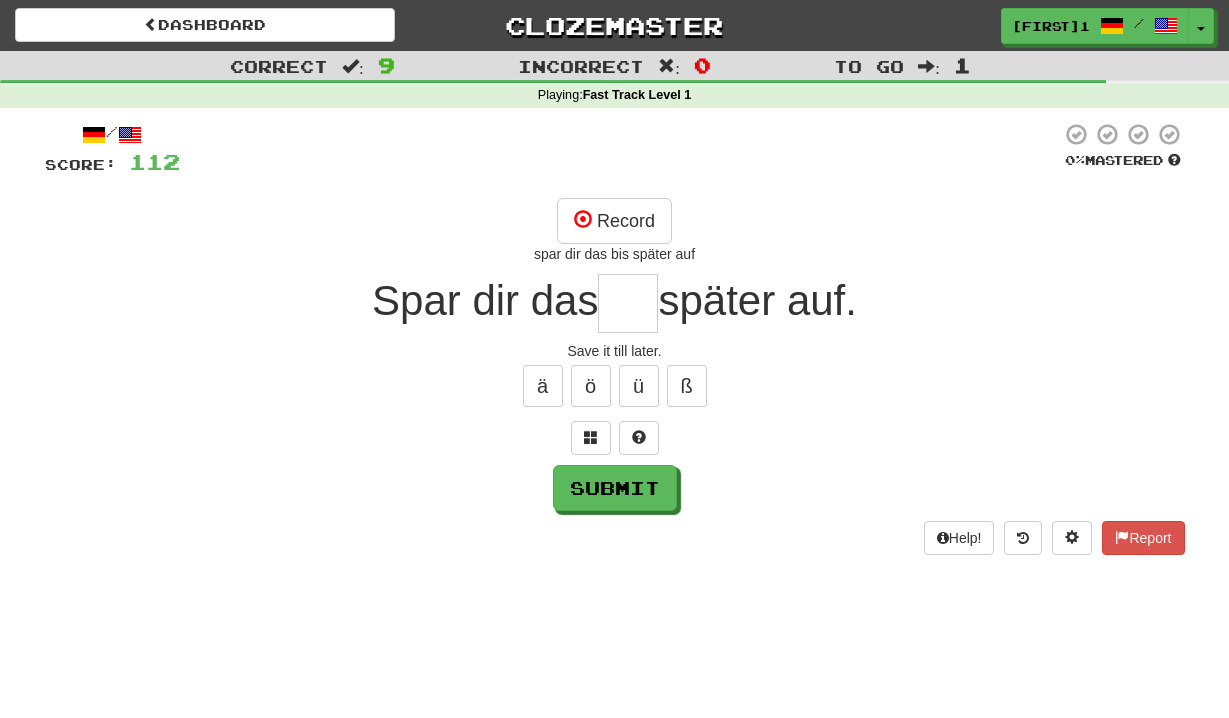 type on "*" 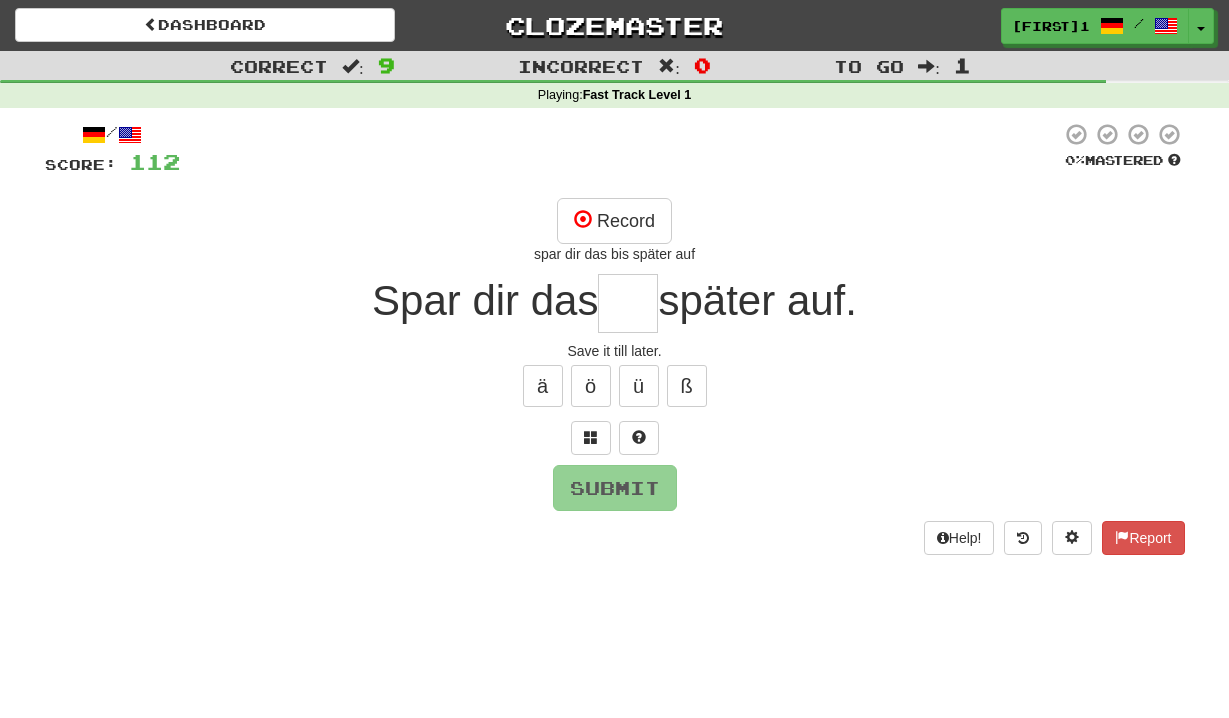 type on "*" 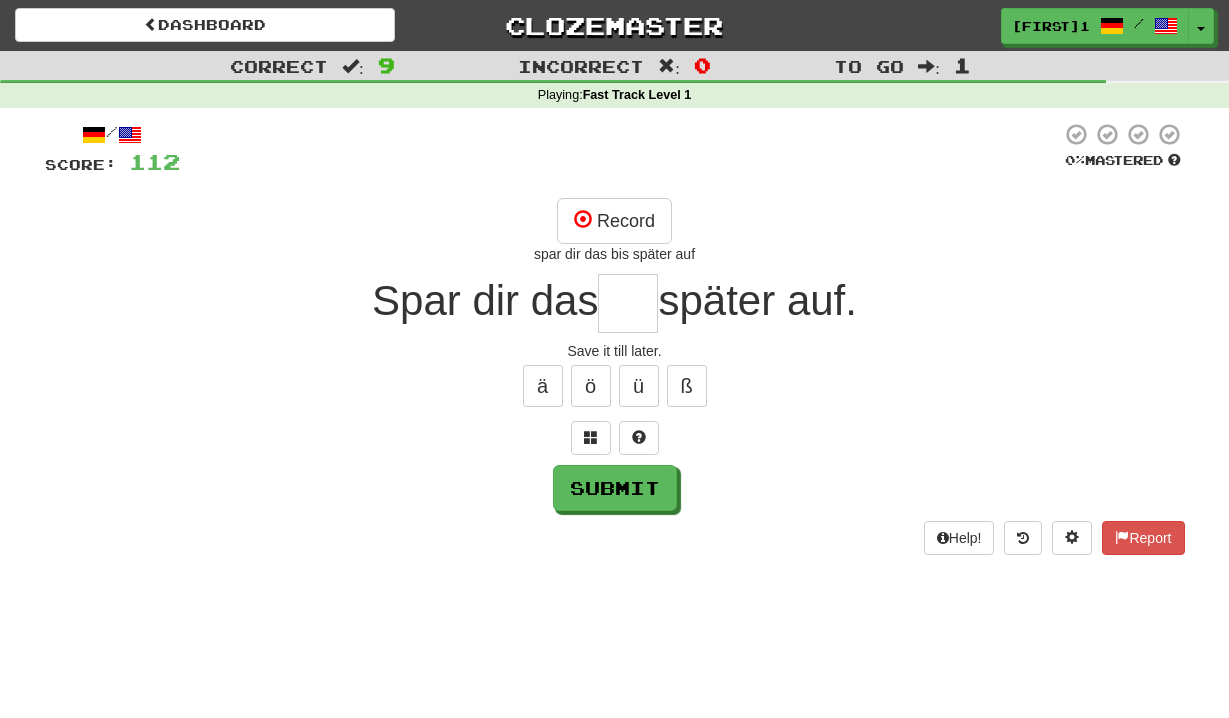type on "*" 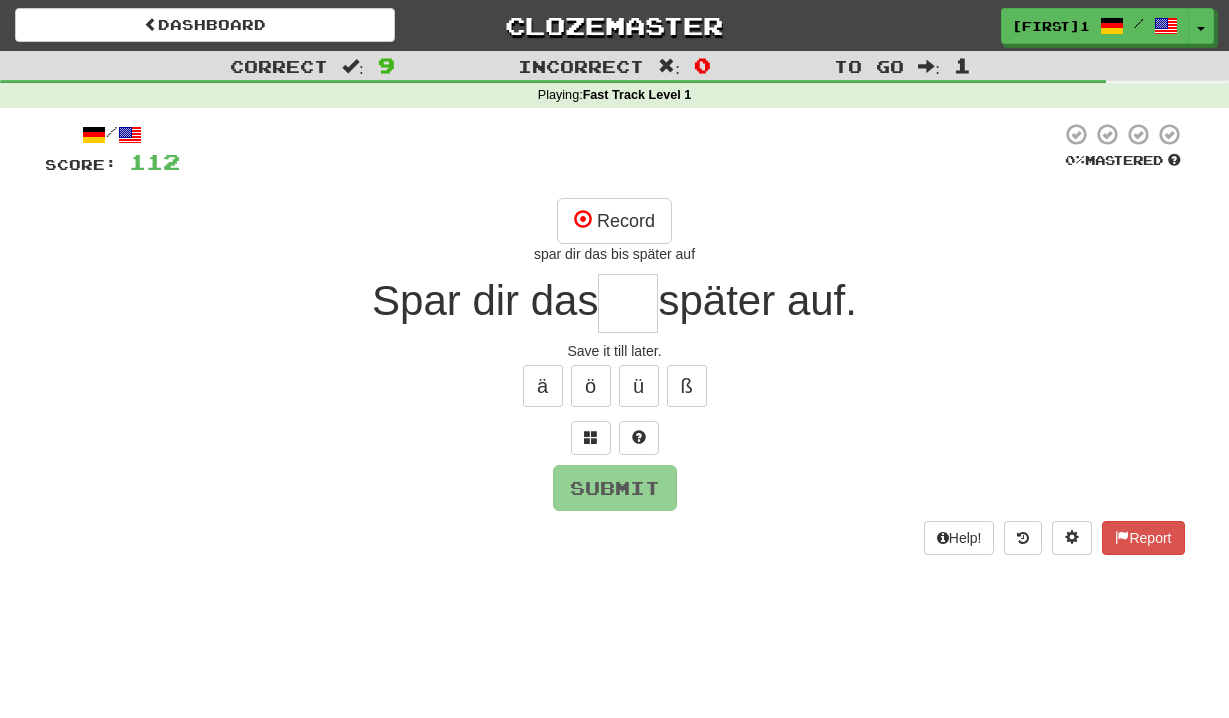 type on "*" 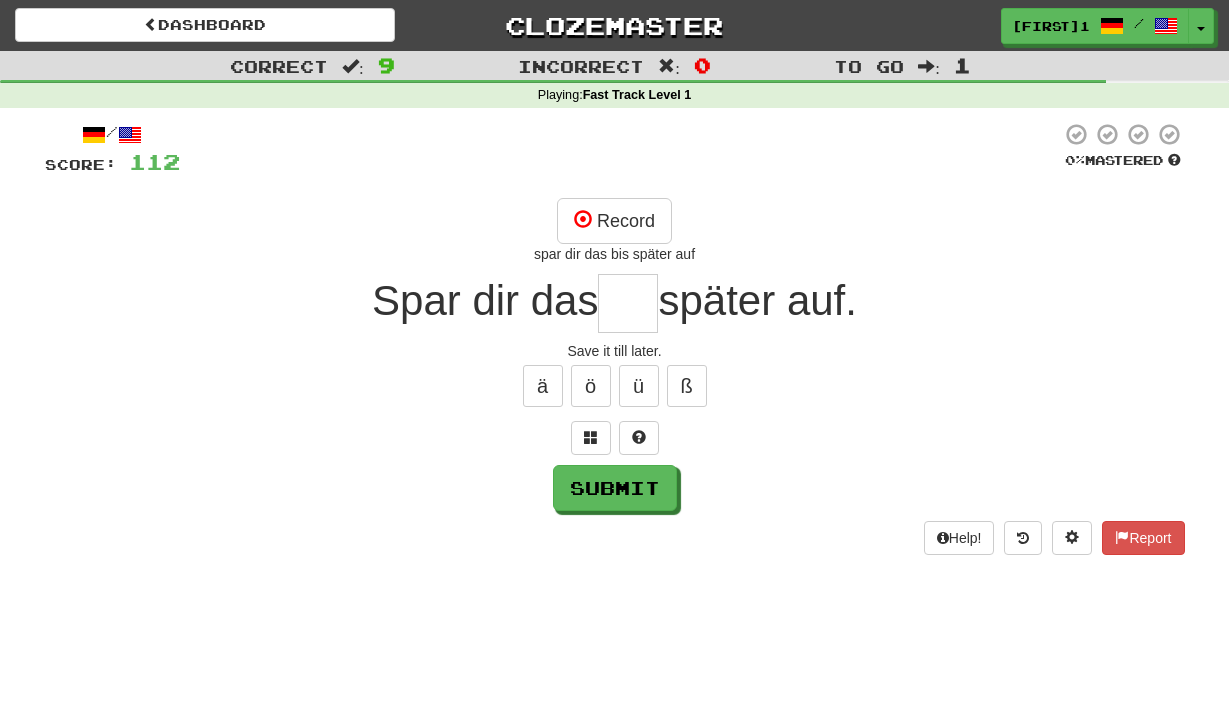 type on "*" 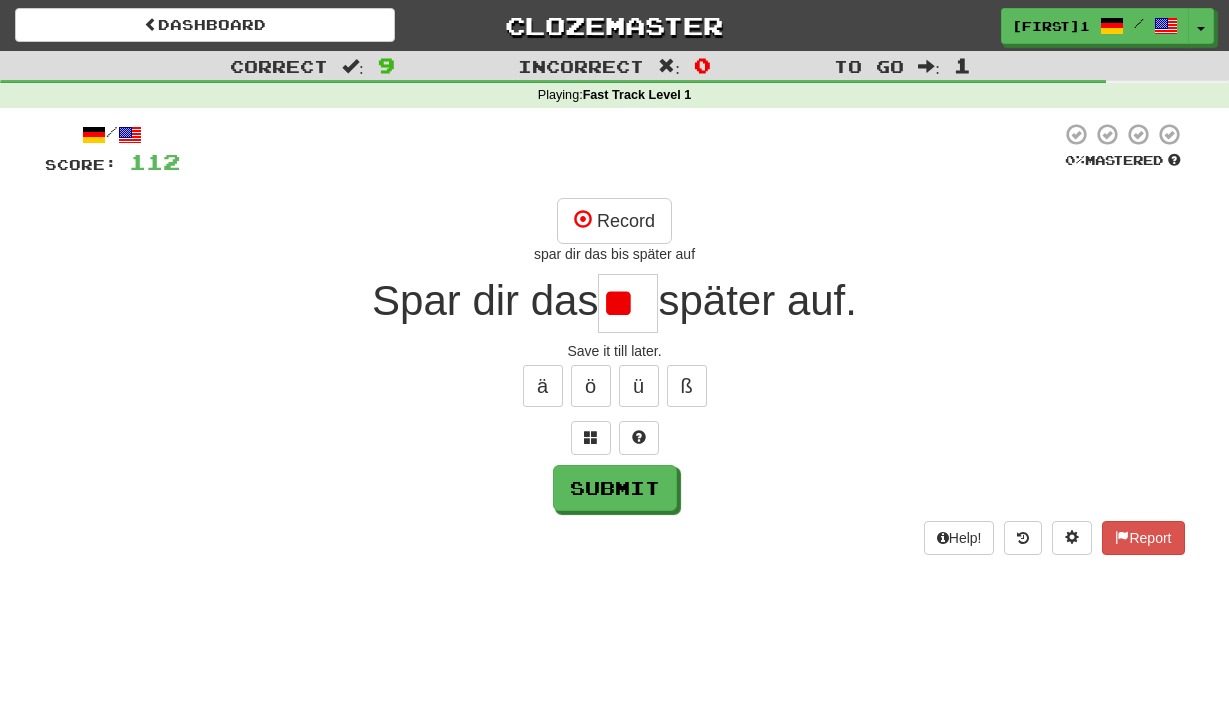 scroll, scrollTop: 0, scrollLeft: 0, axis: both 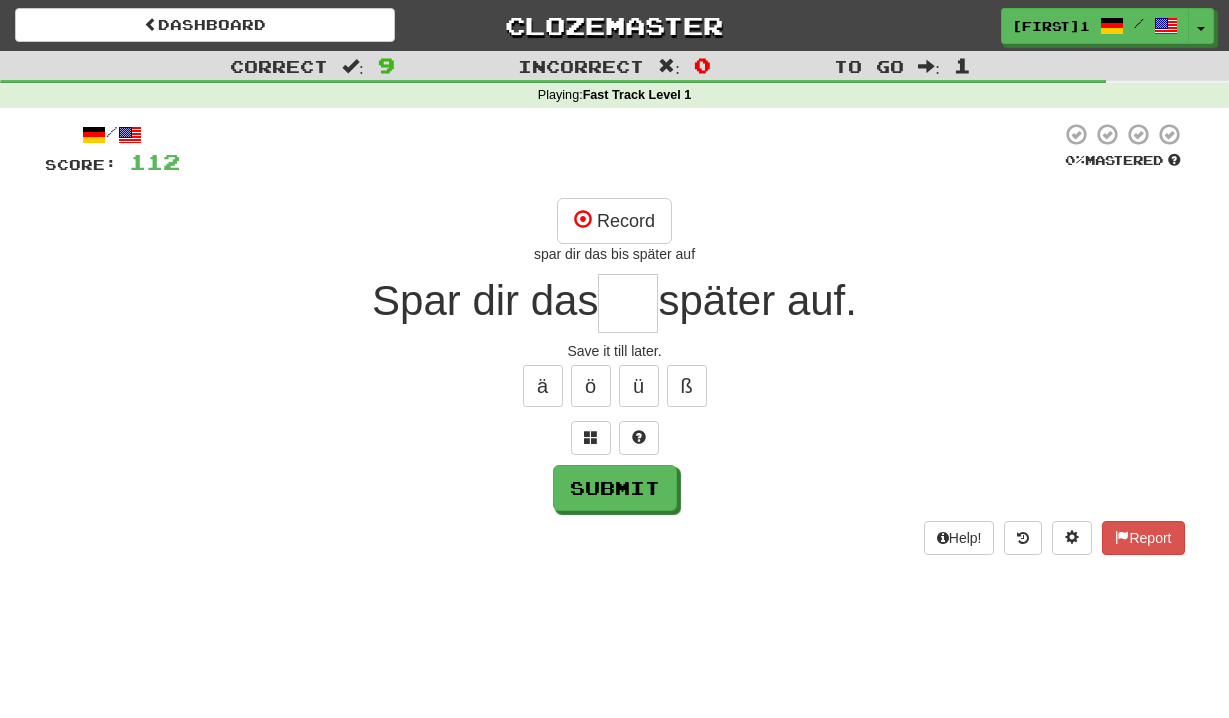 type on "*" 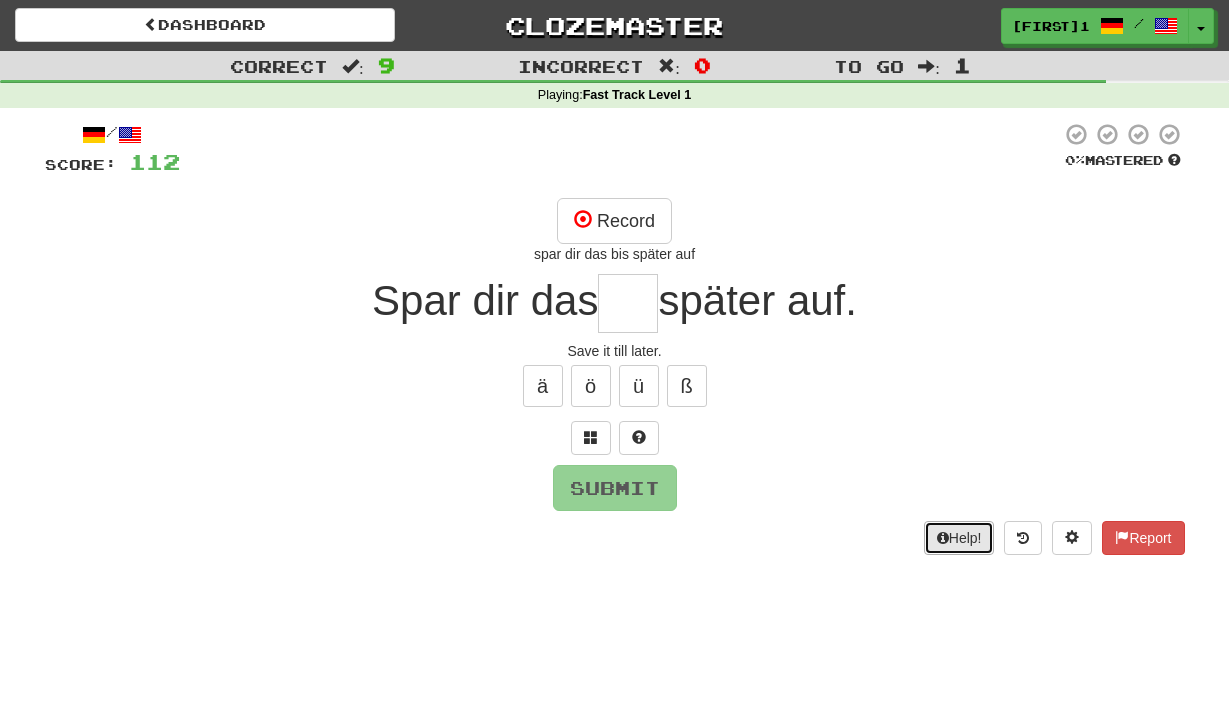 click on "Help!" at bounding box center (959, 538) 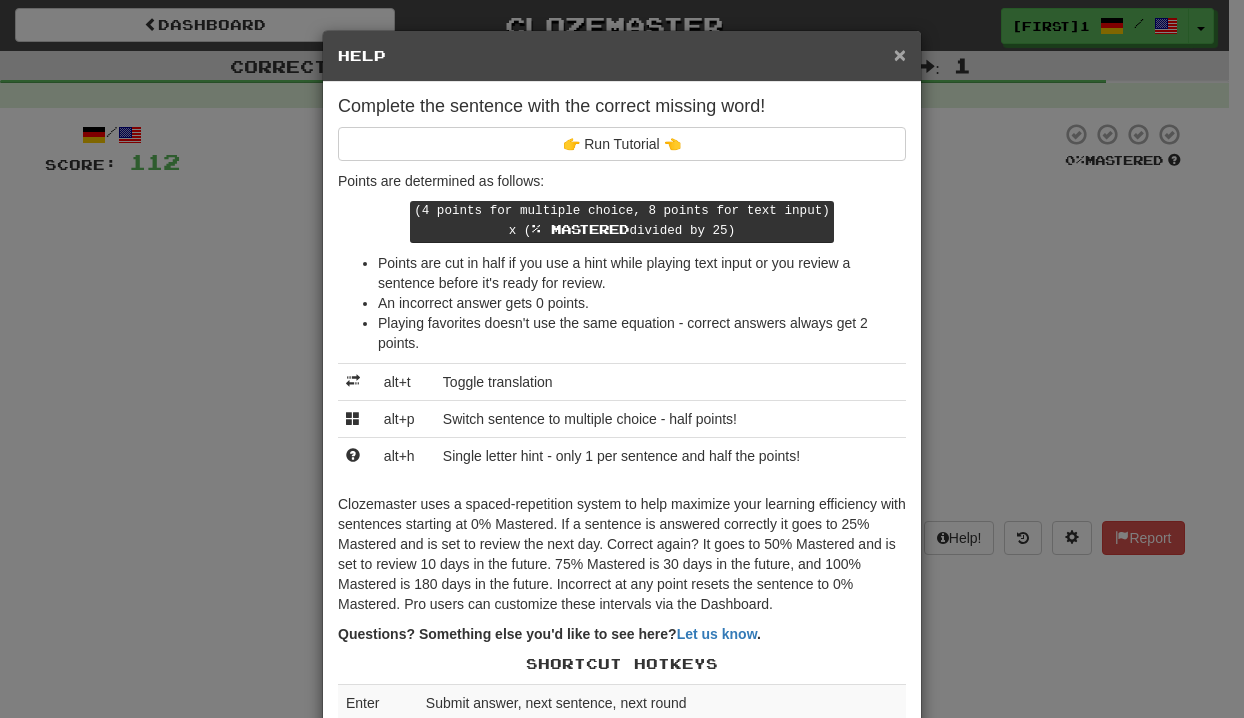 click on "×" at bounding box center [900, 54] 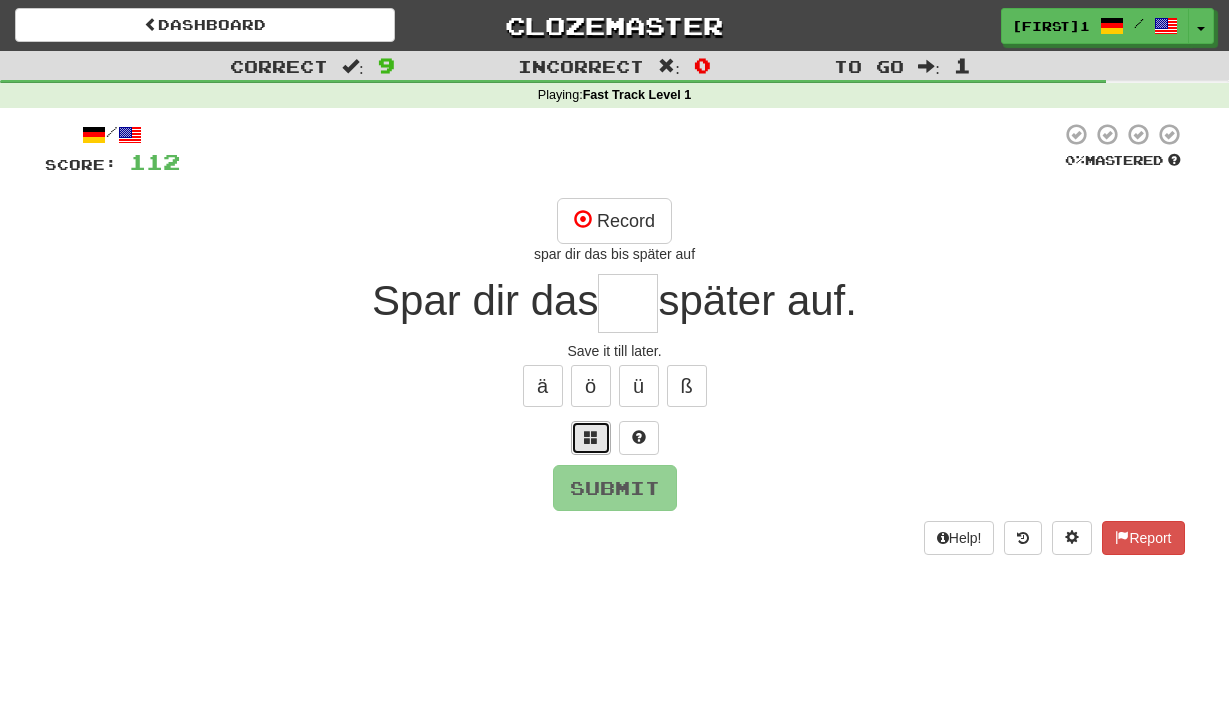 click at bounding box center (591, 438) 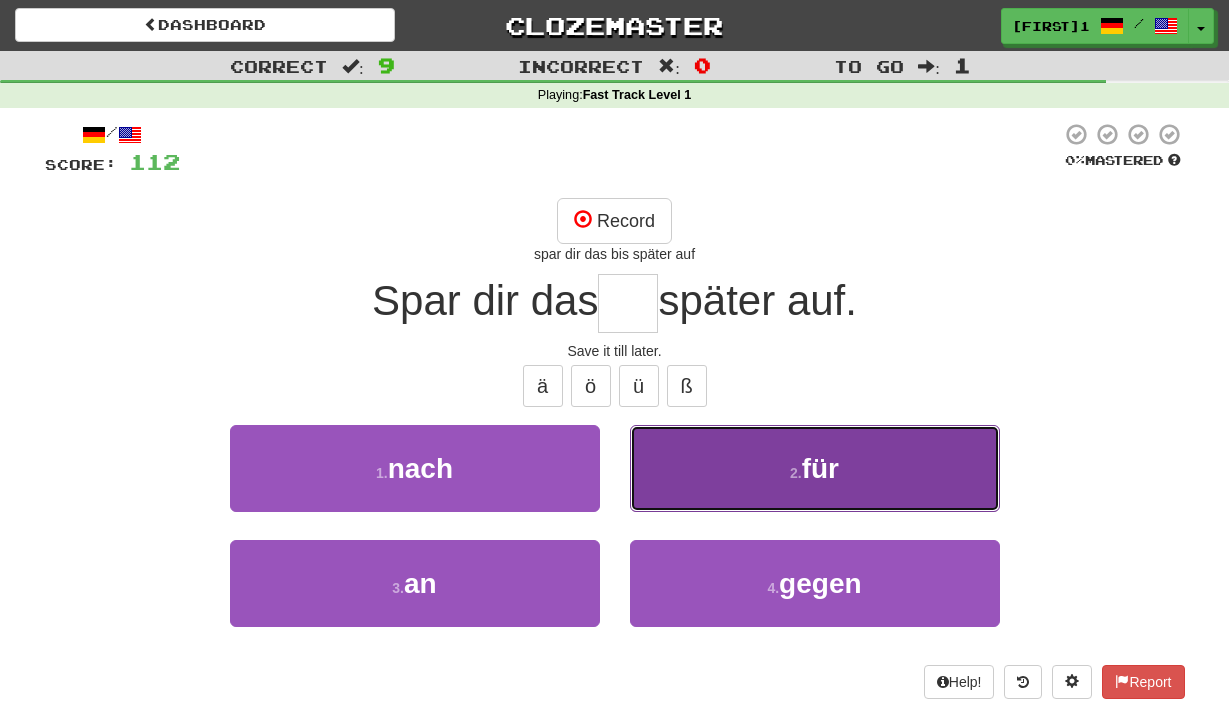 click on "2 .  für" at bounding box center (815, 468) 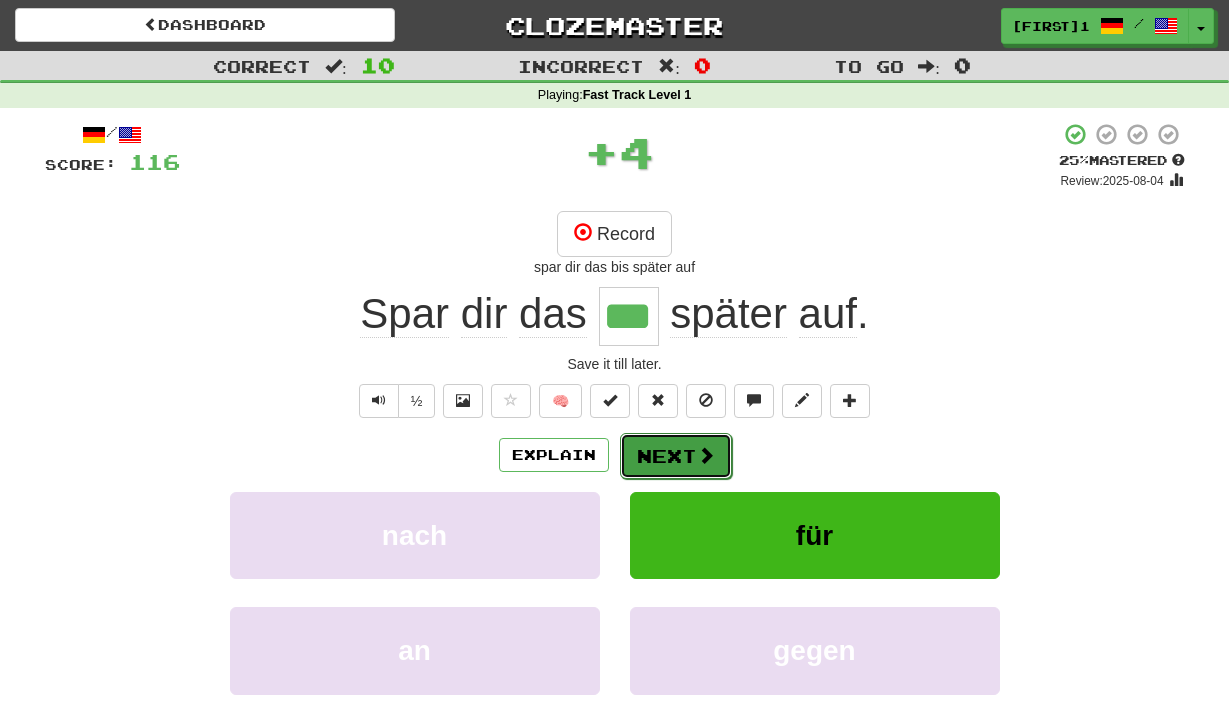click at bounding box center (706, 455) 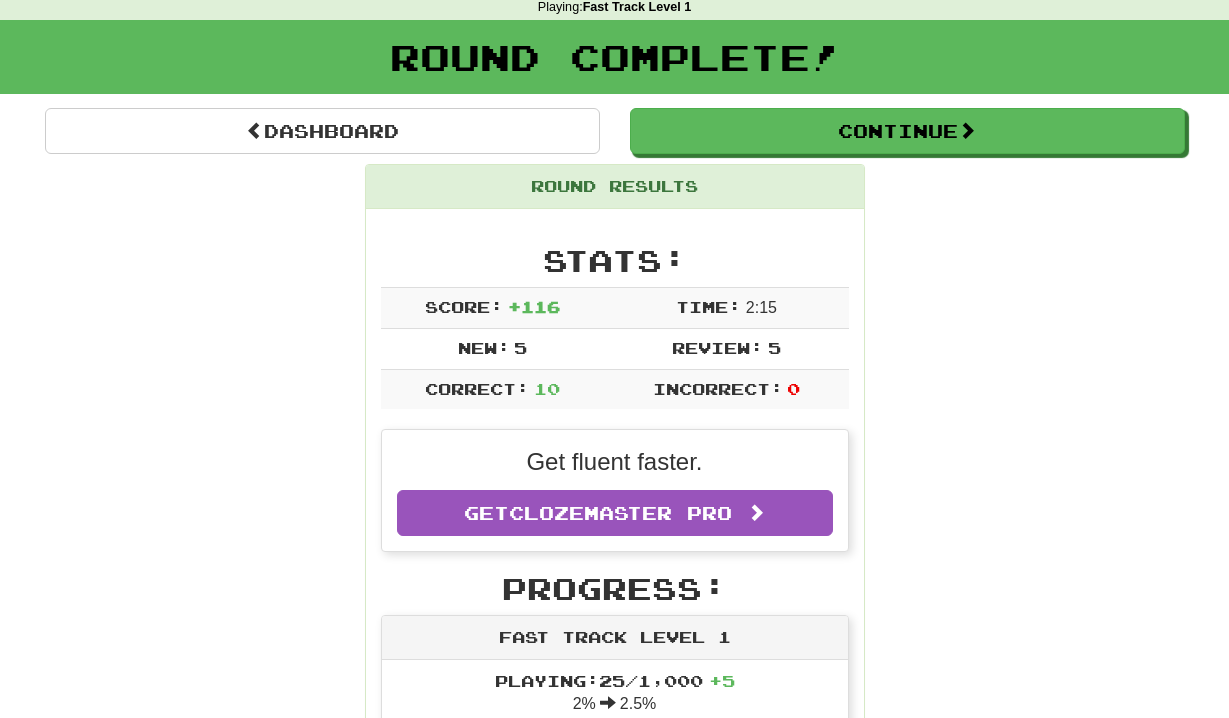 scroll, scrollTop: 93, scrollLeft: 0, axis: vertical 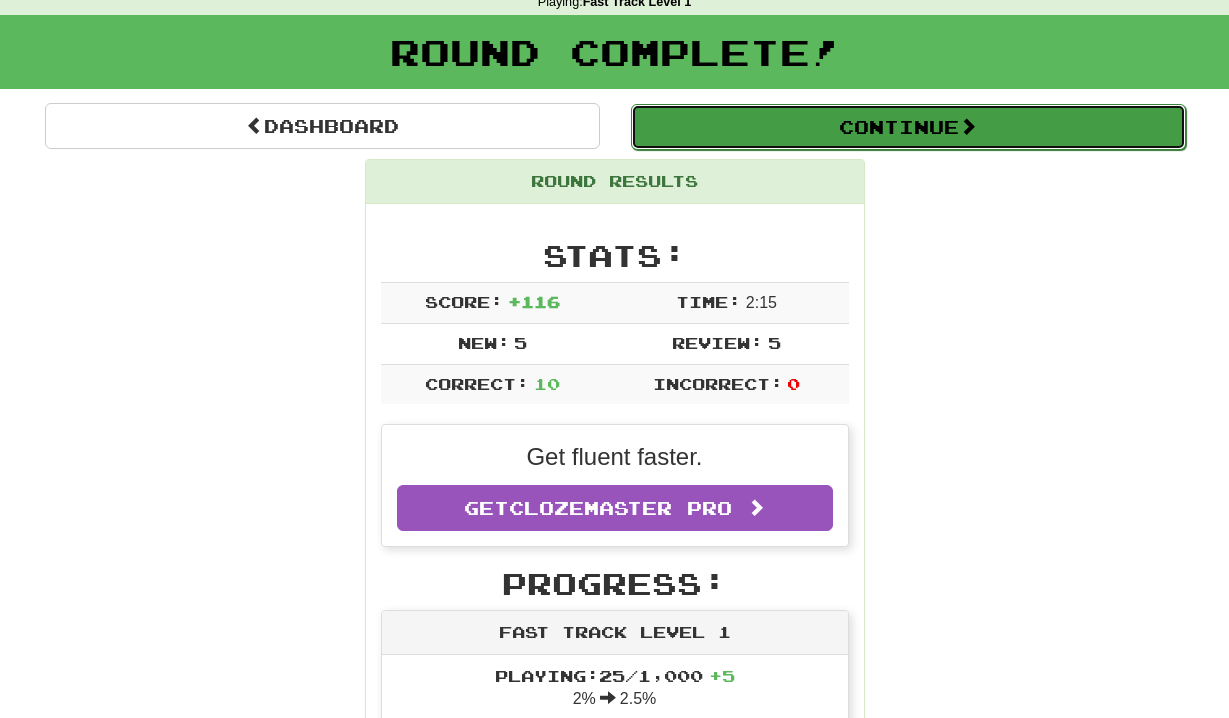 click on "Continue" at bounding box center (908, 127) 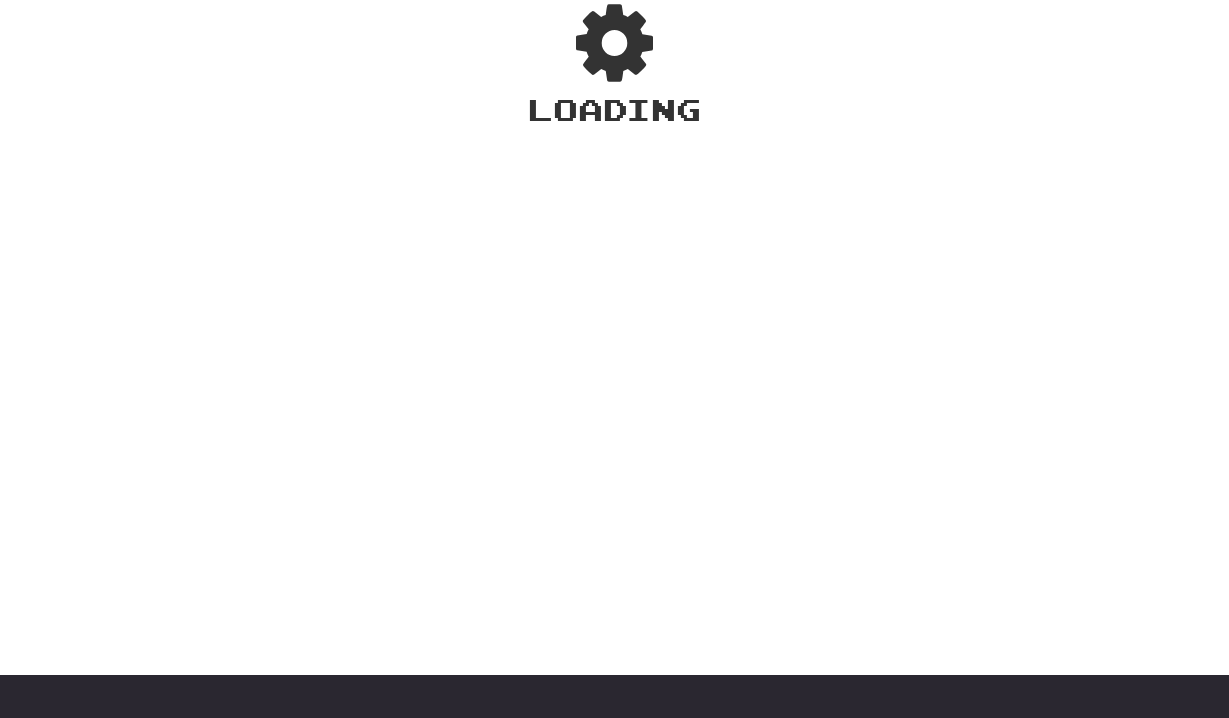 scroll, scrollTop: 133, scrollLeft: 0, axis: vertical 